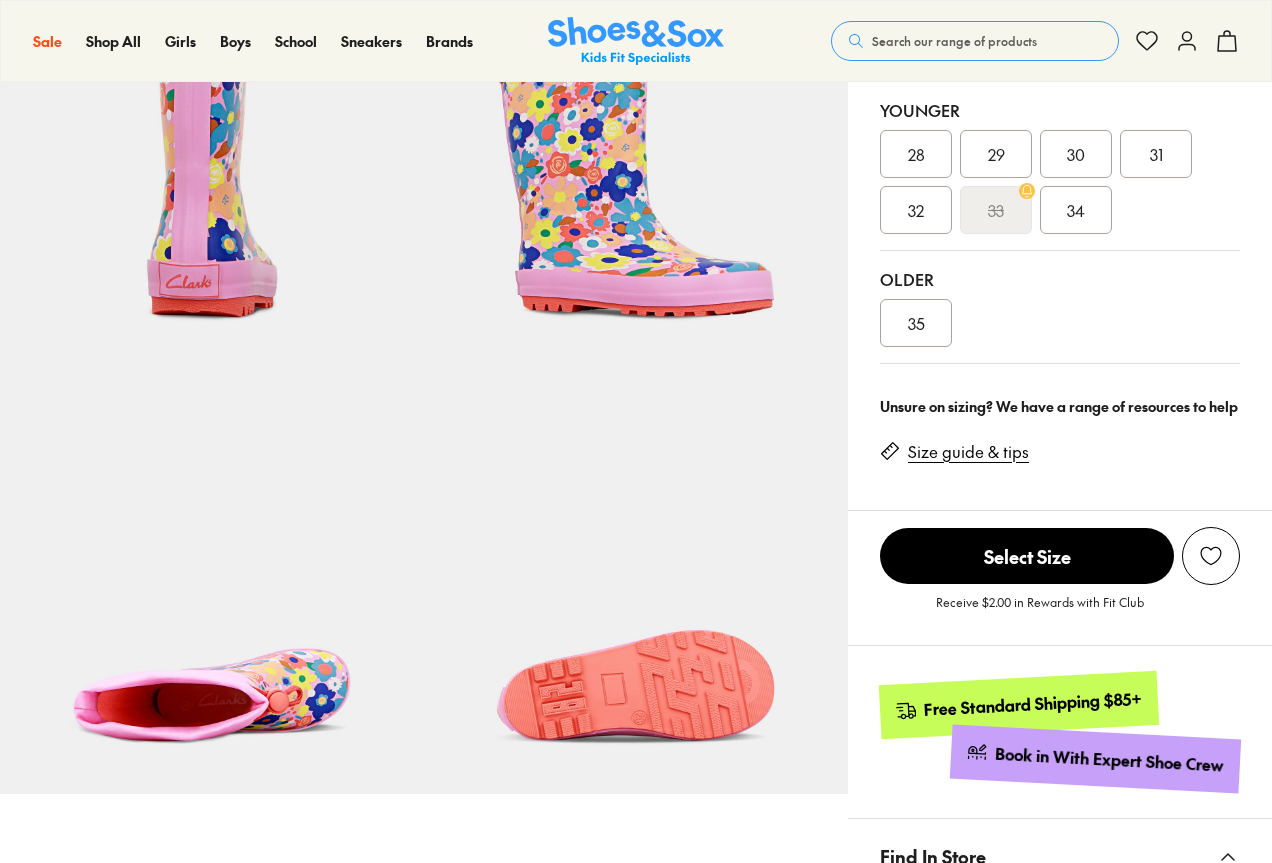 scroll, scrollTop: 400, scrollLeft: 0, axis: vertical 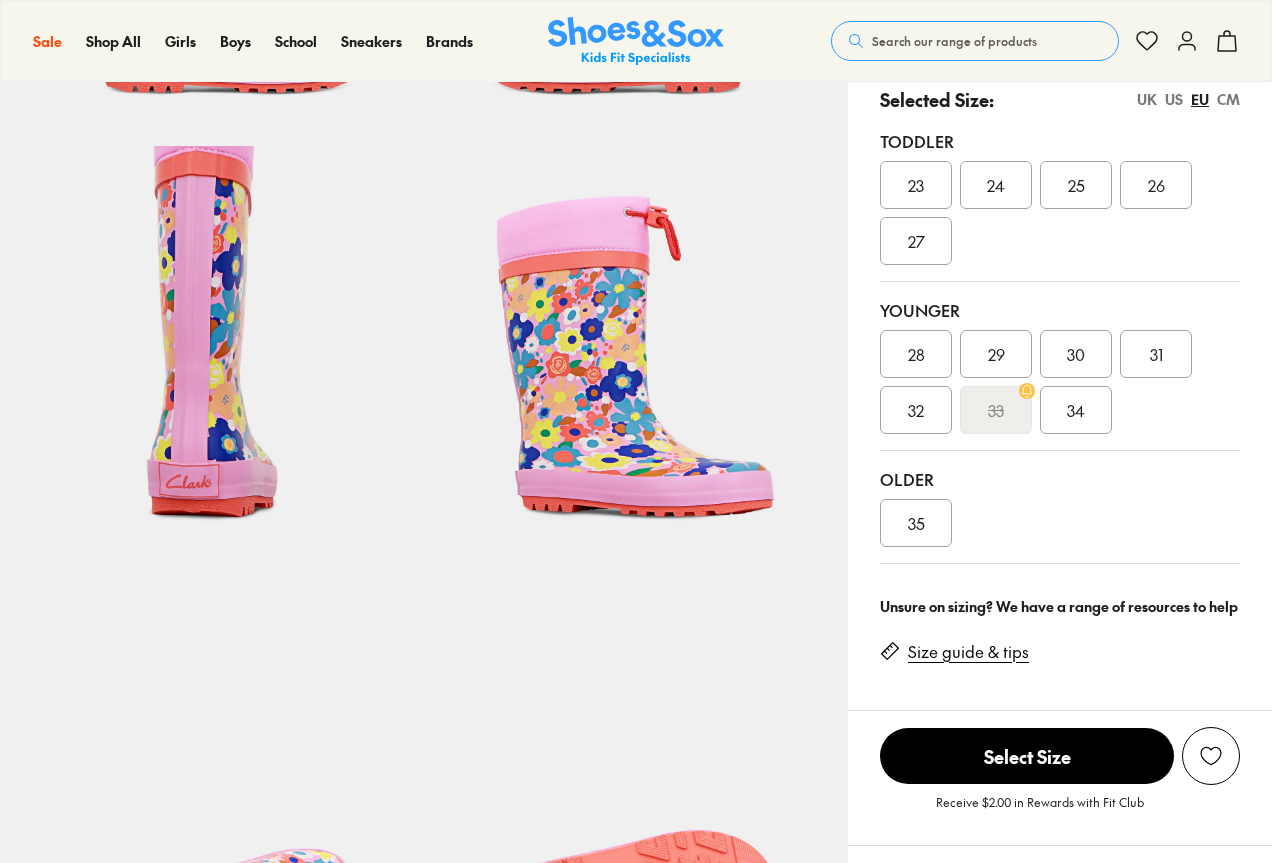 select on "*" 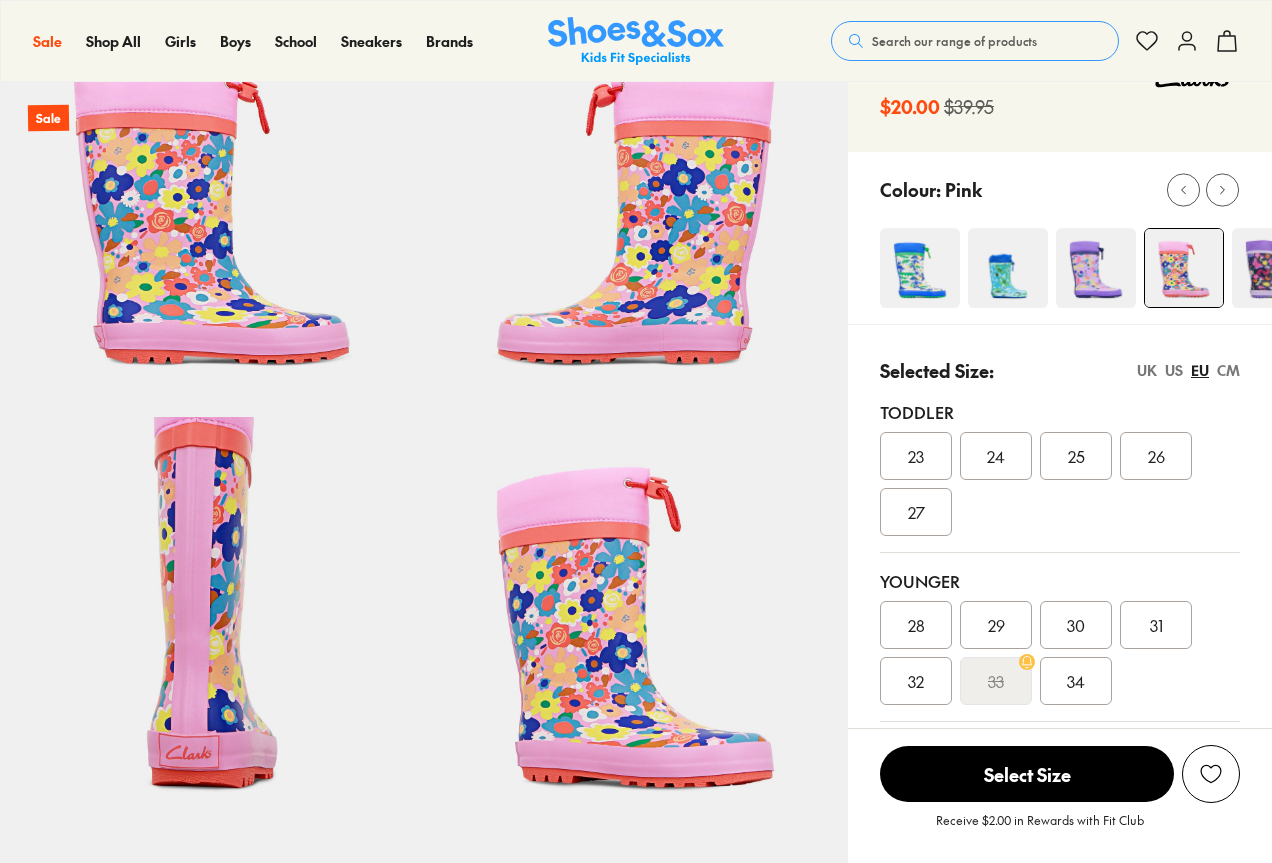 scroll, scrollTop: 100, scrollLeft: 0, axis: vertical 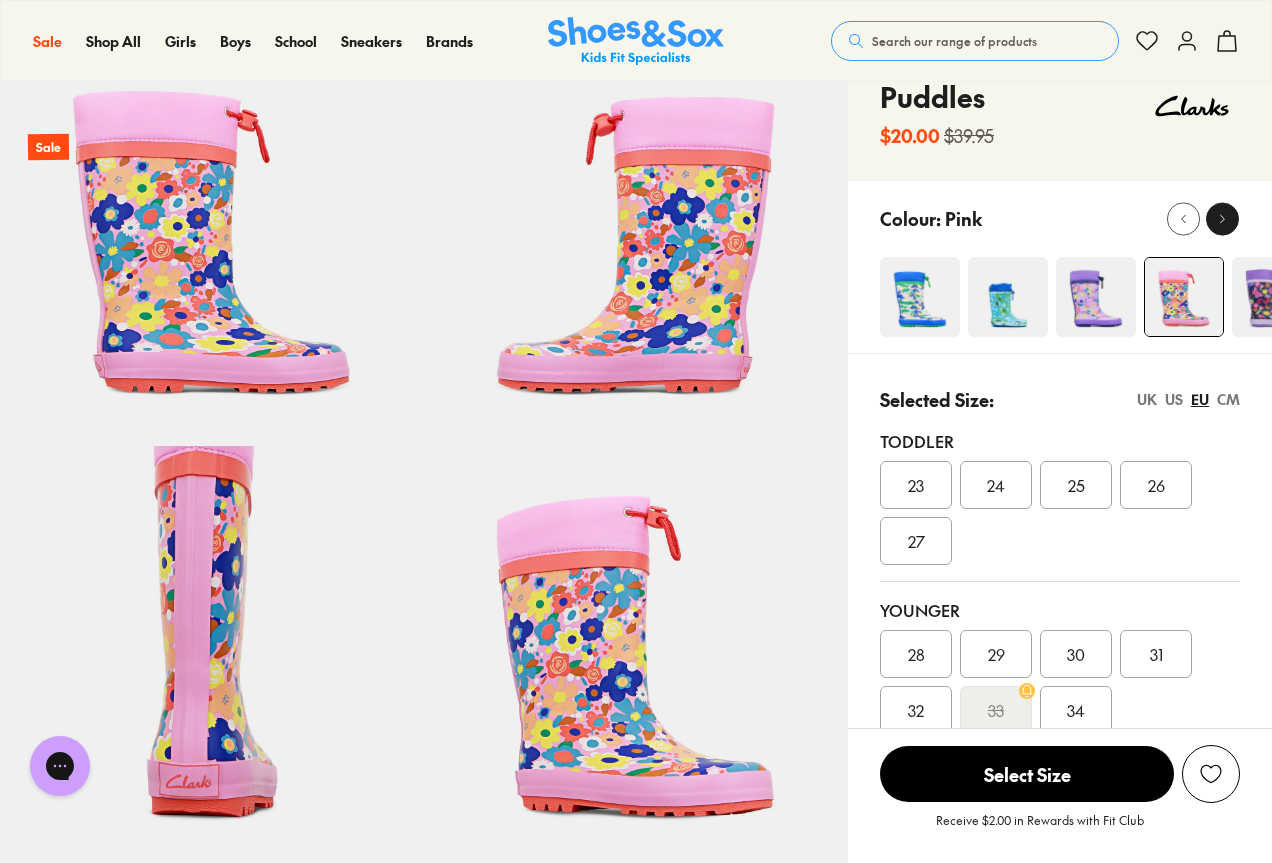click 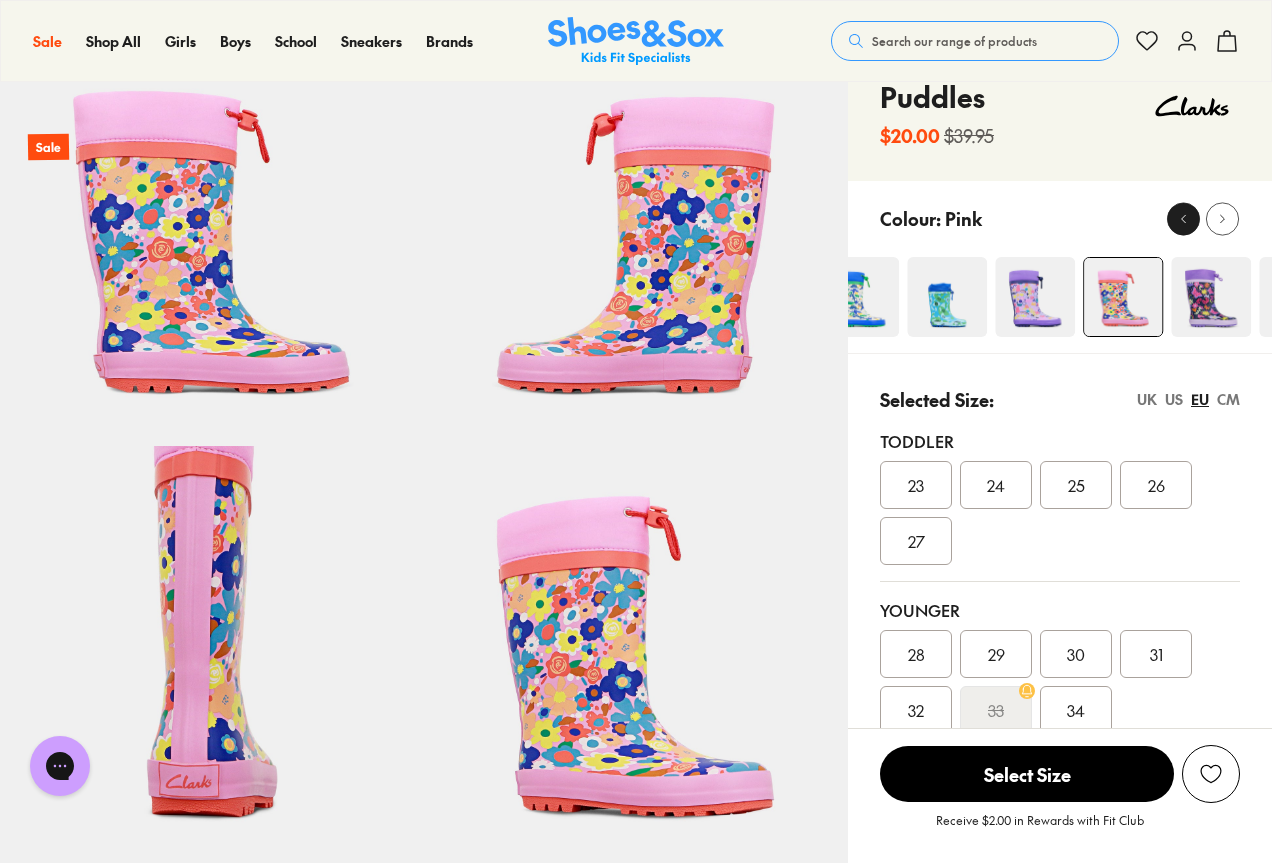 click 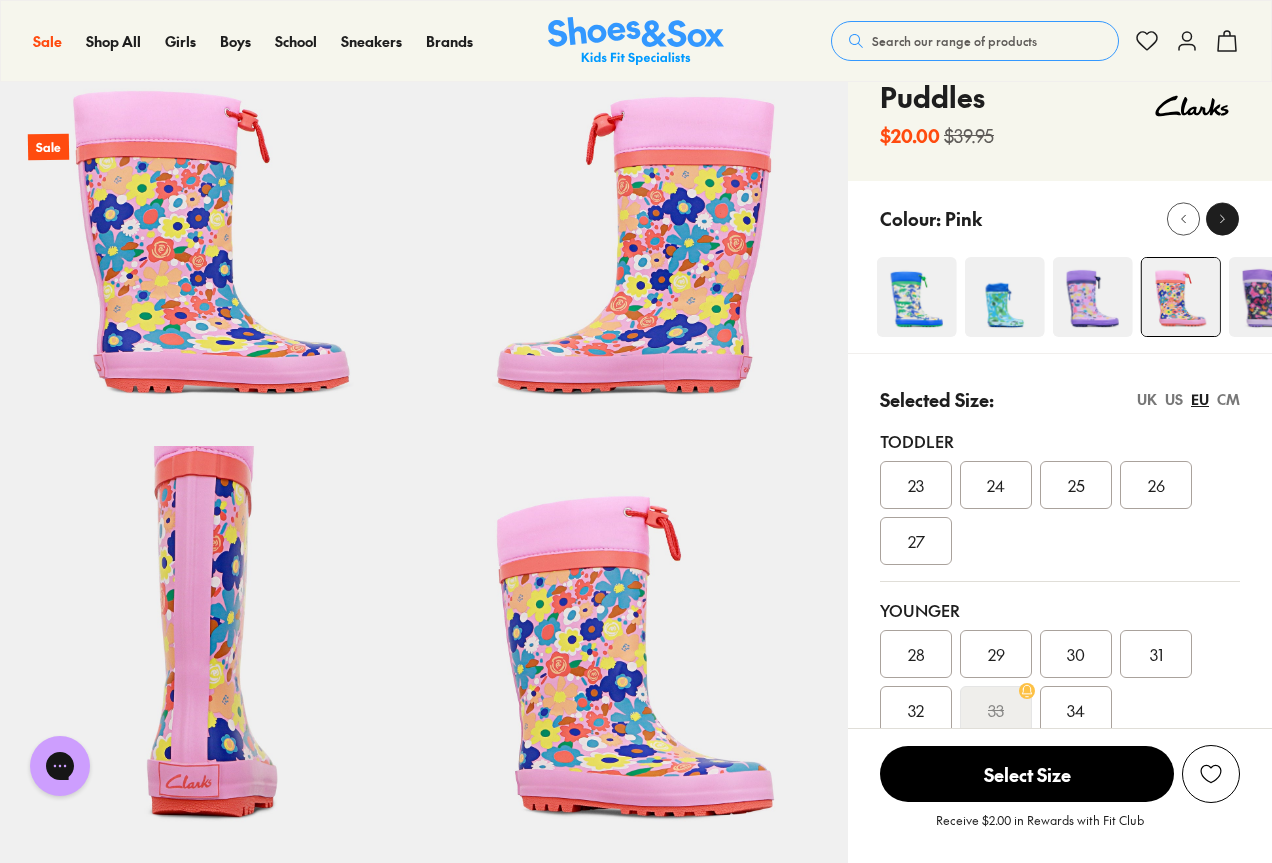 click at bounding box center [1222, 218] 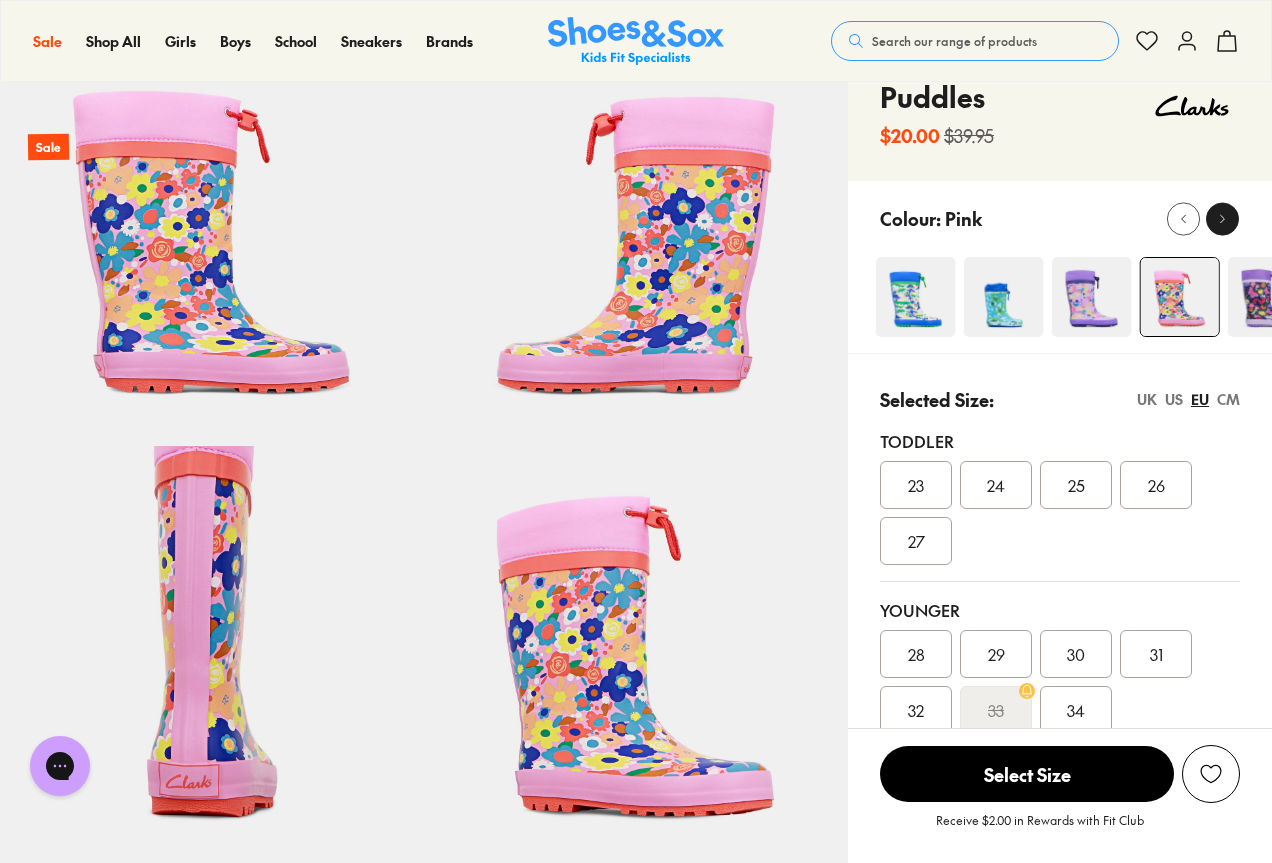 click at bounding box center (1222, 218) 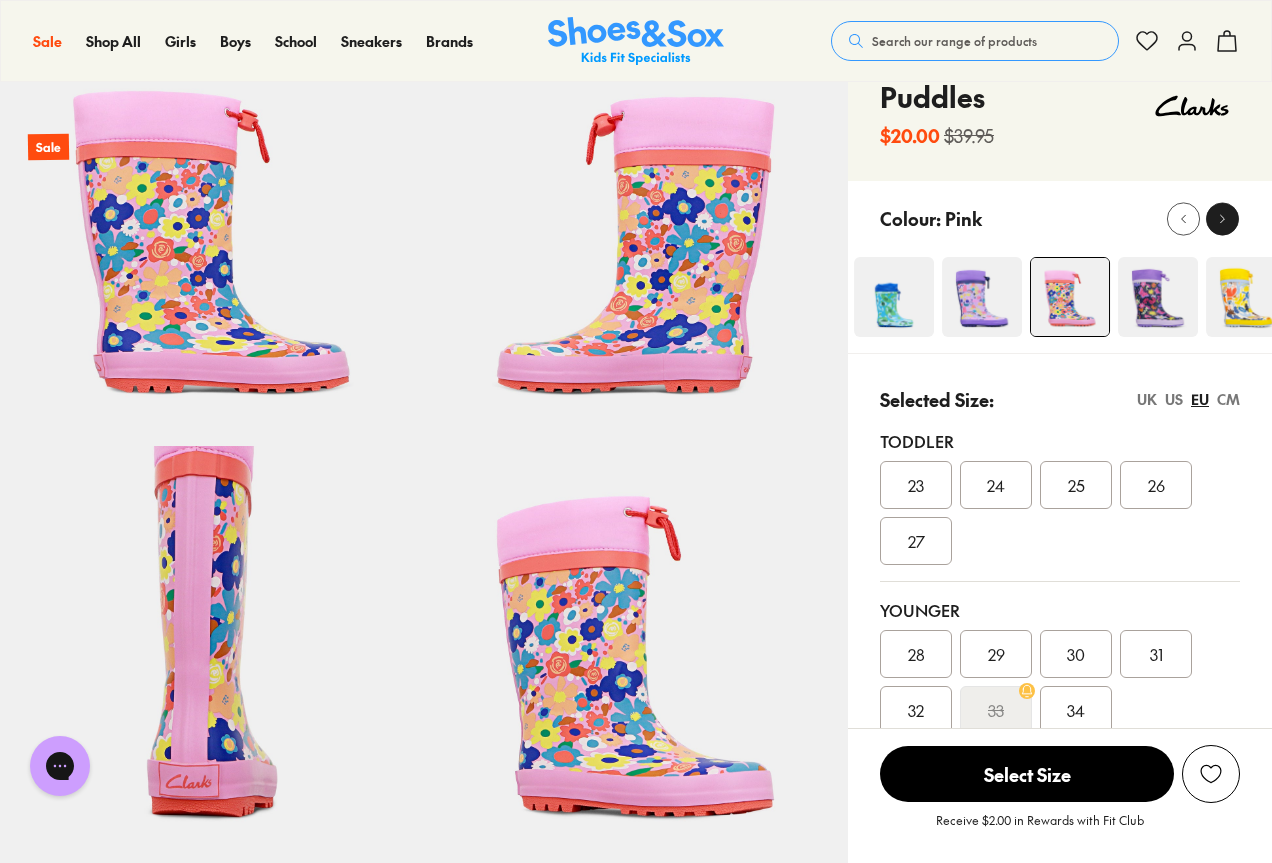 click at bounding box center [1222, 218] 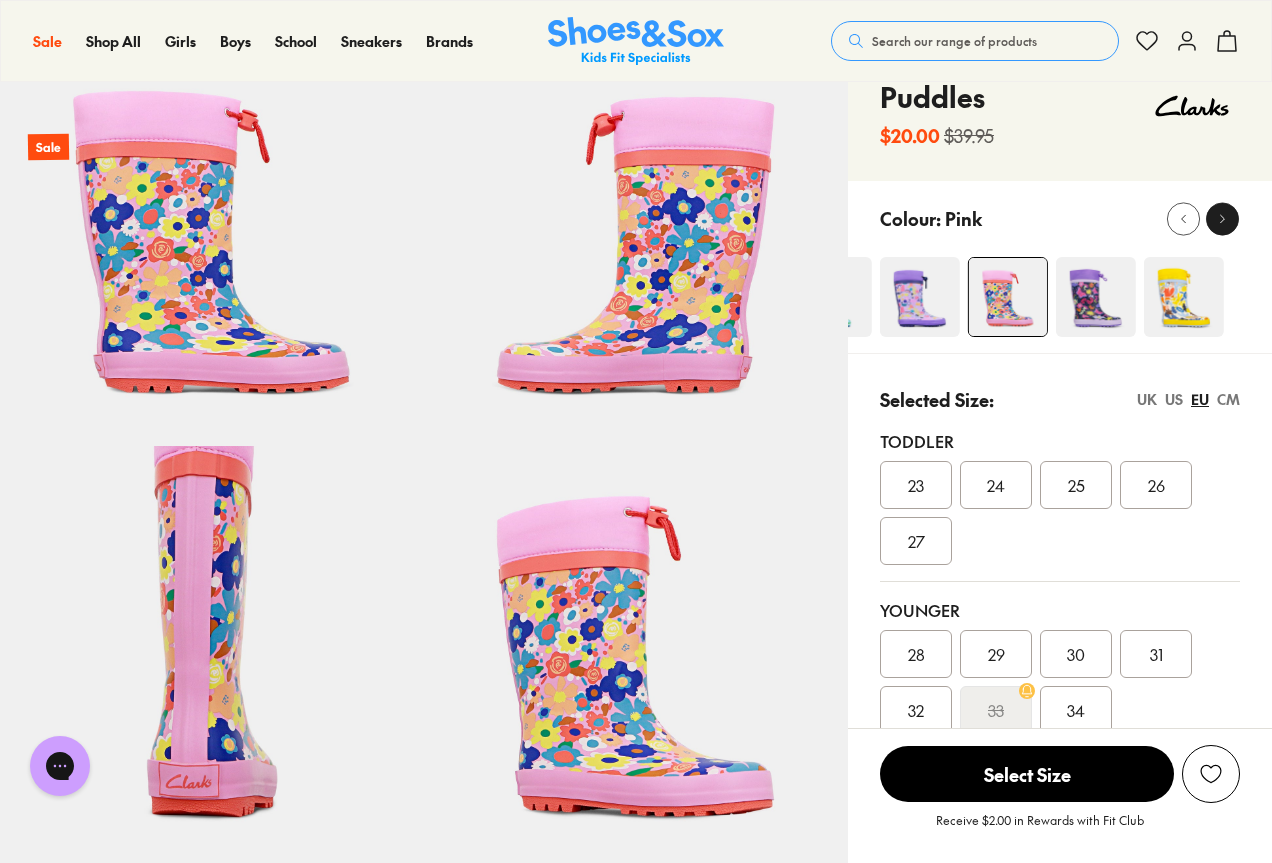 click at bounding box center [1222, 218] 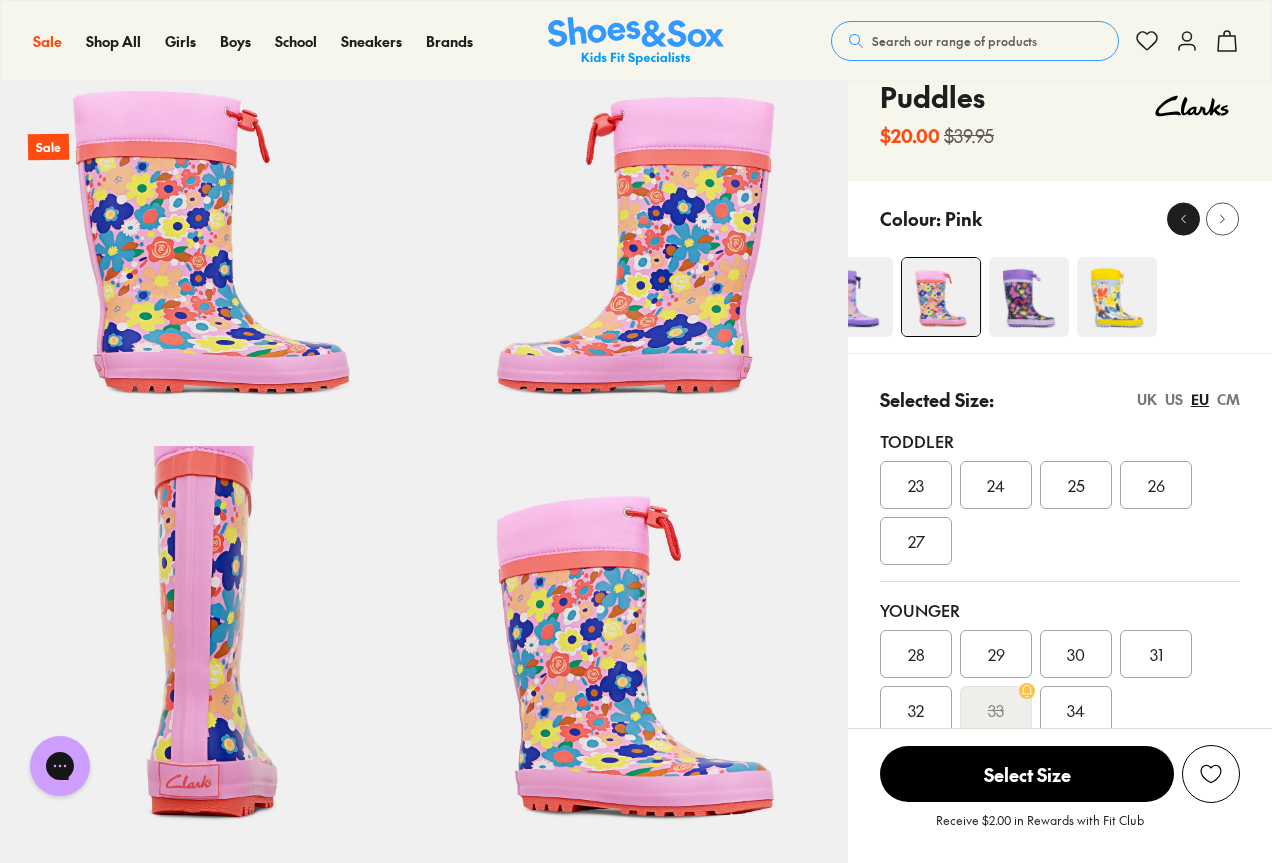 click 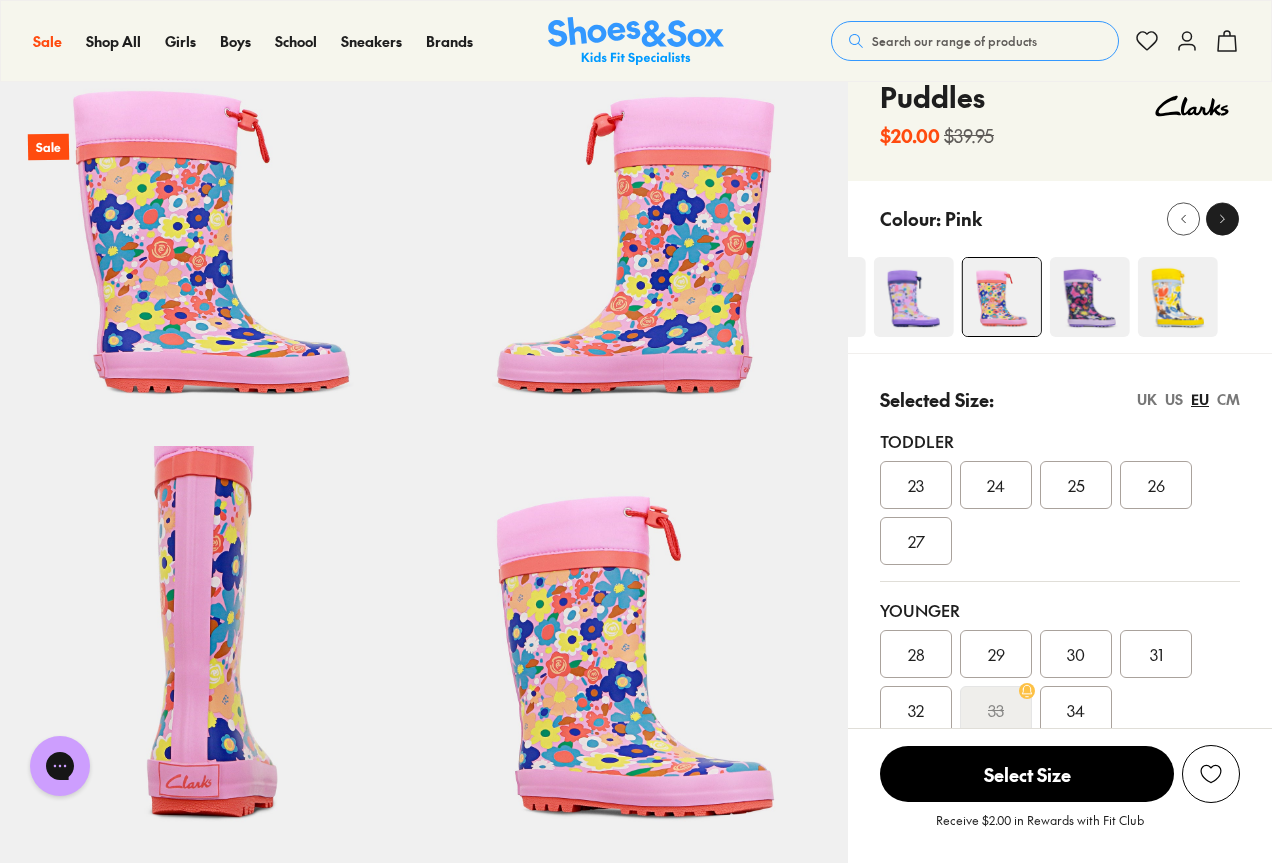 click at bounding box center [1222, 218] 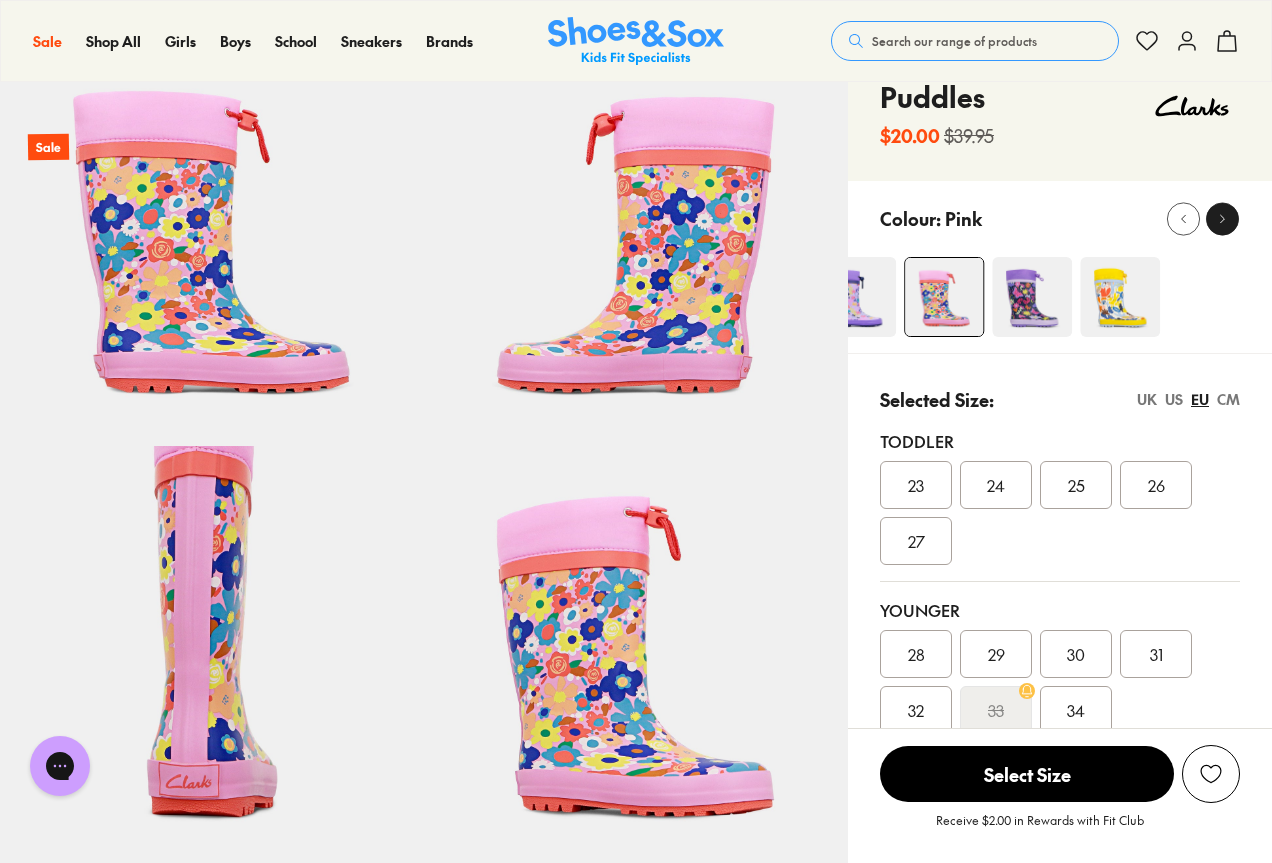 click at bounding box center [1222, 218] 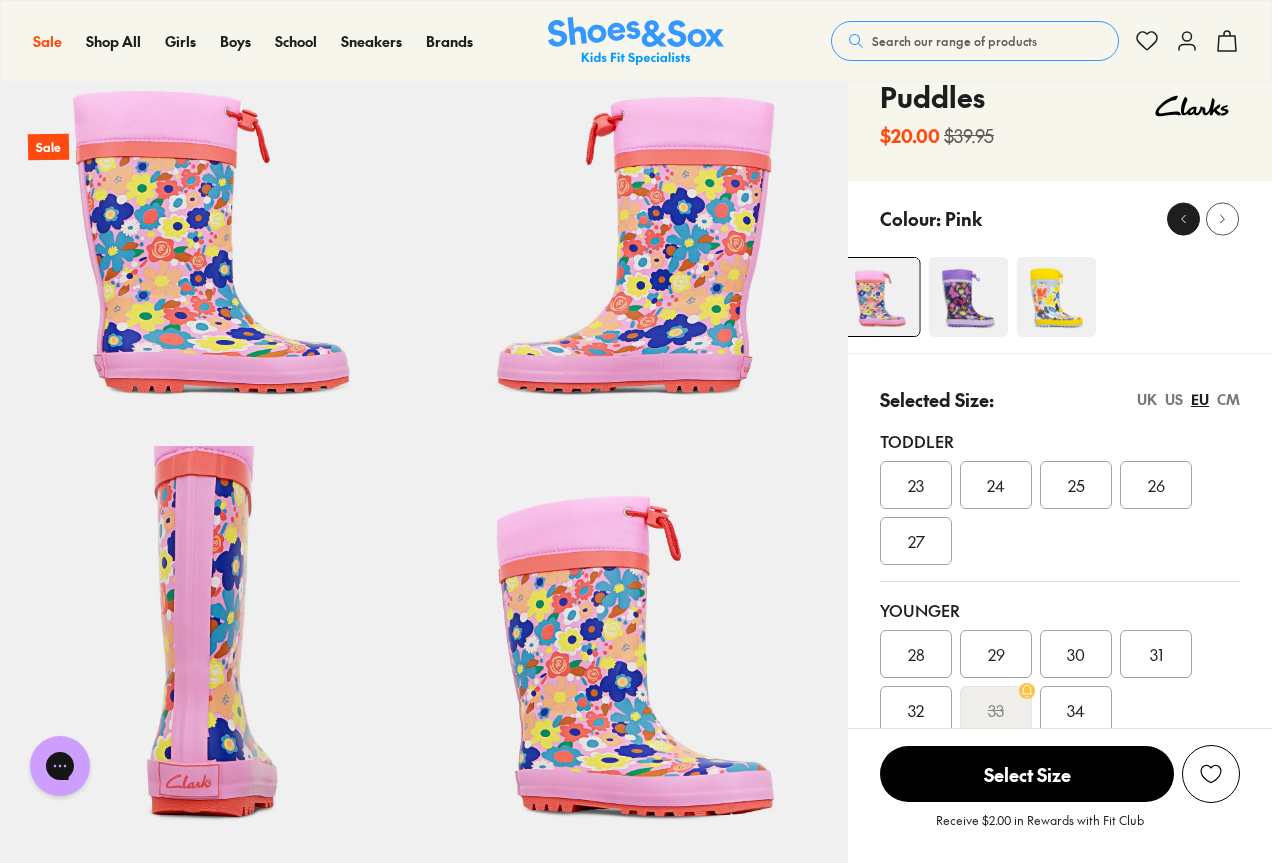 click 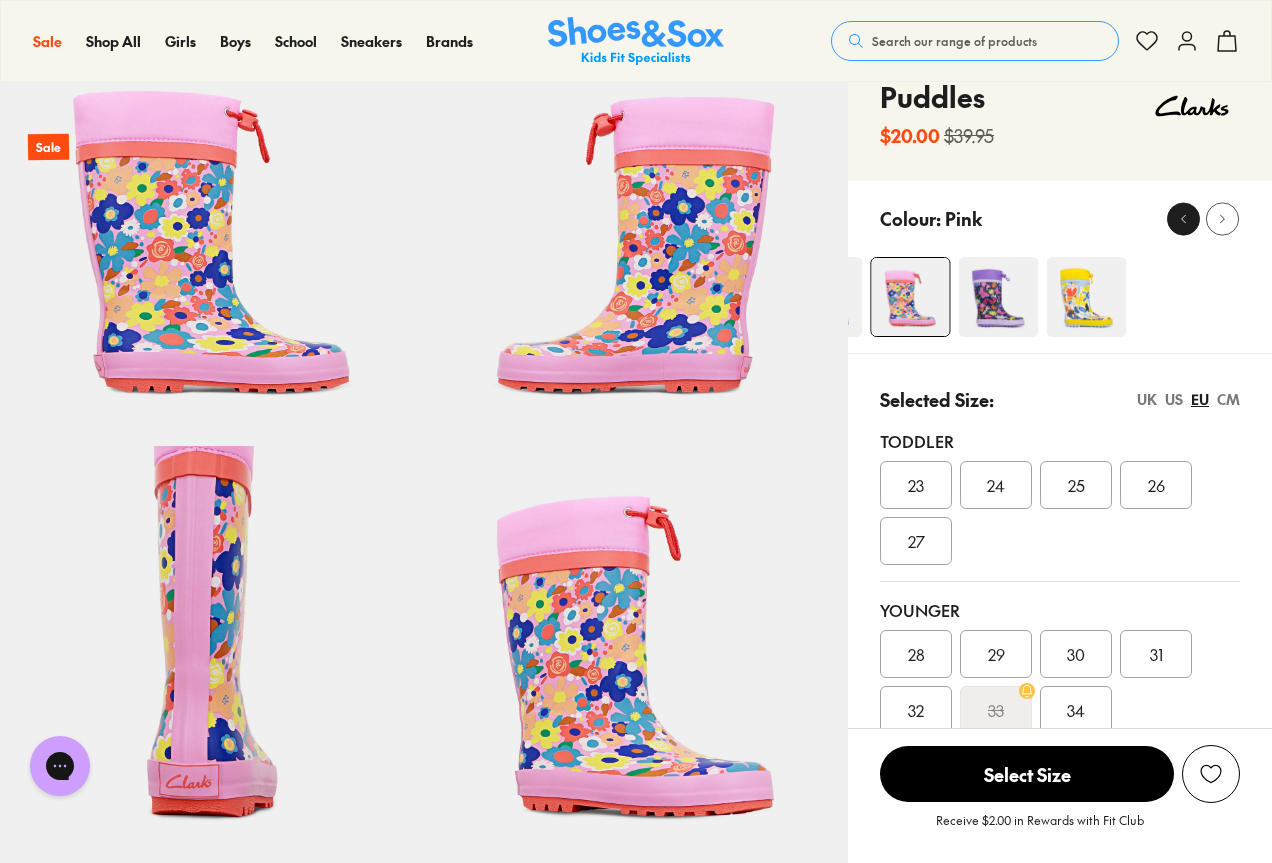 click 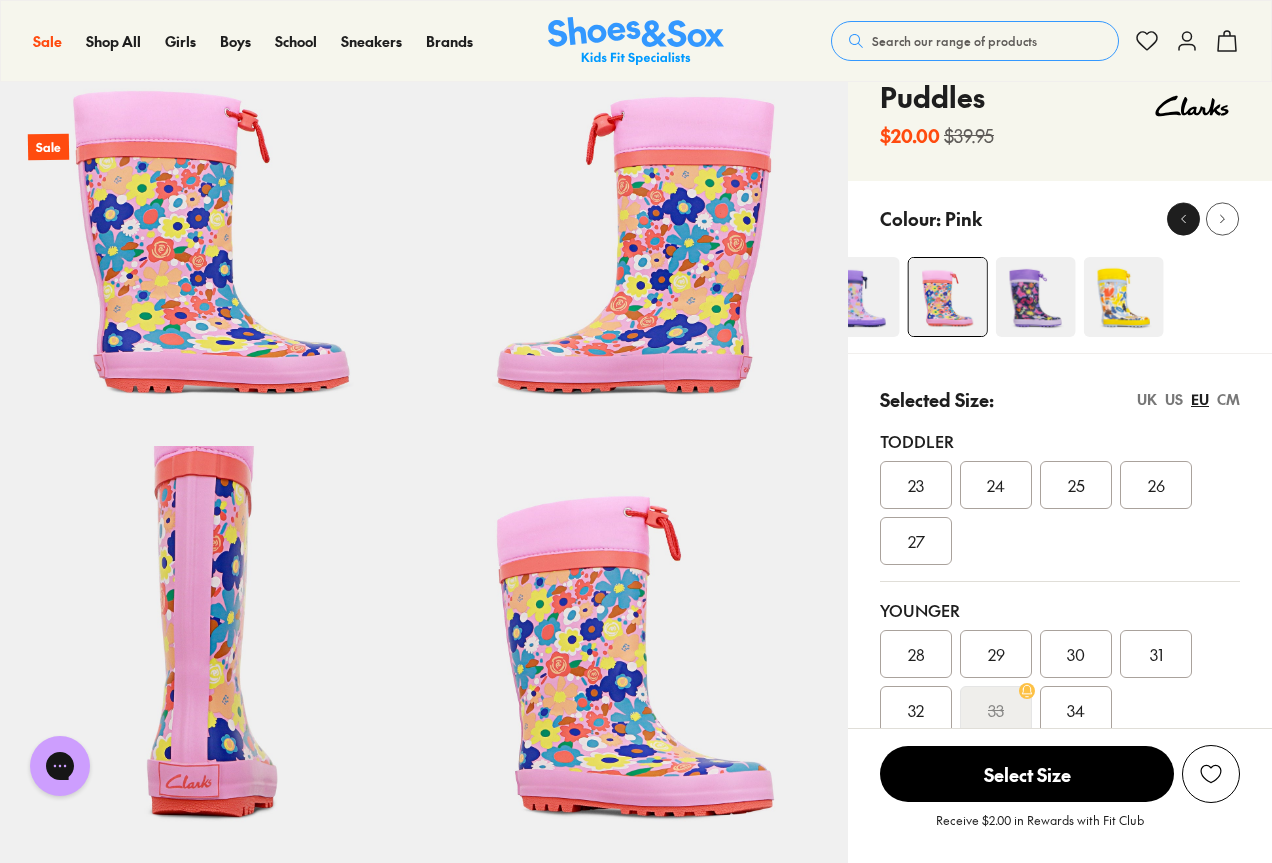 click 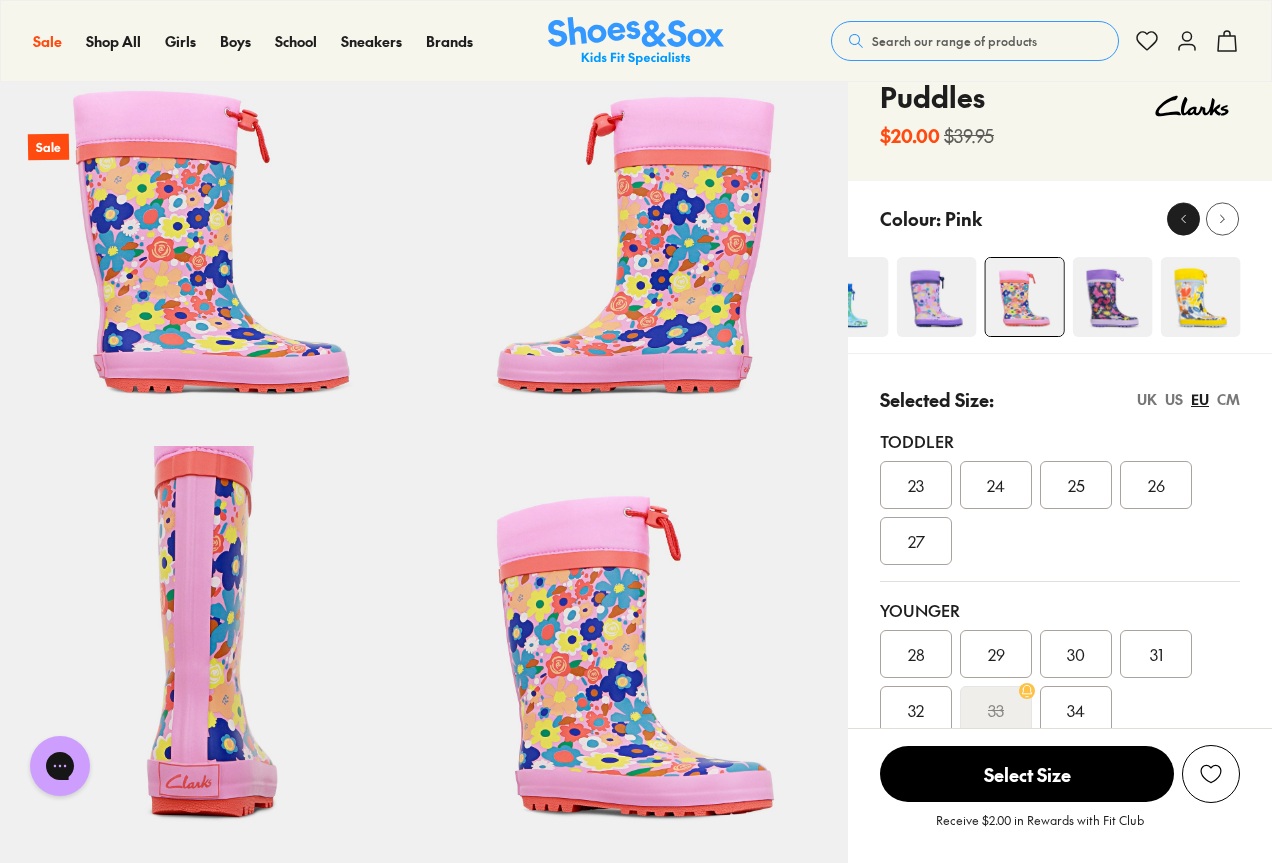 click 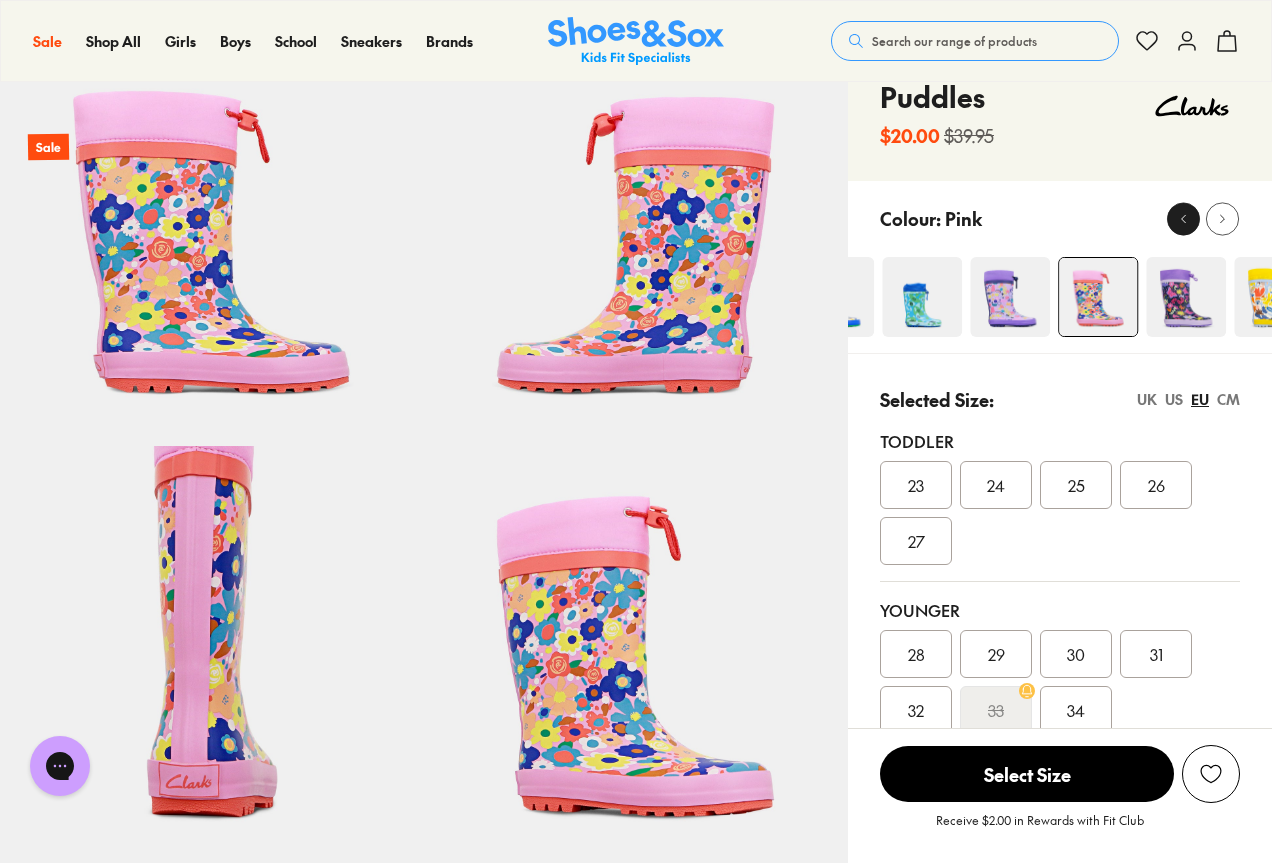 click 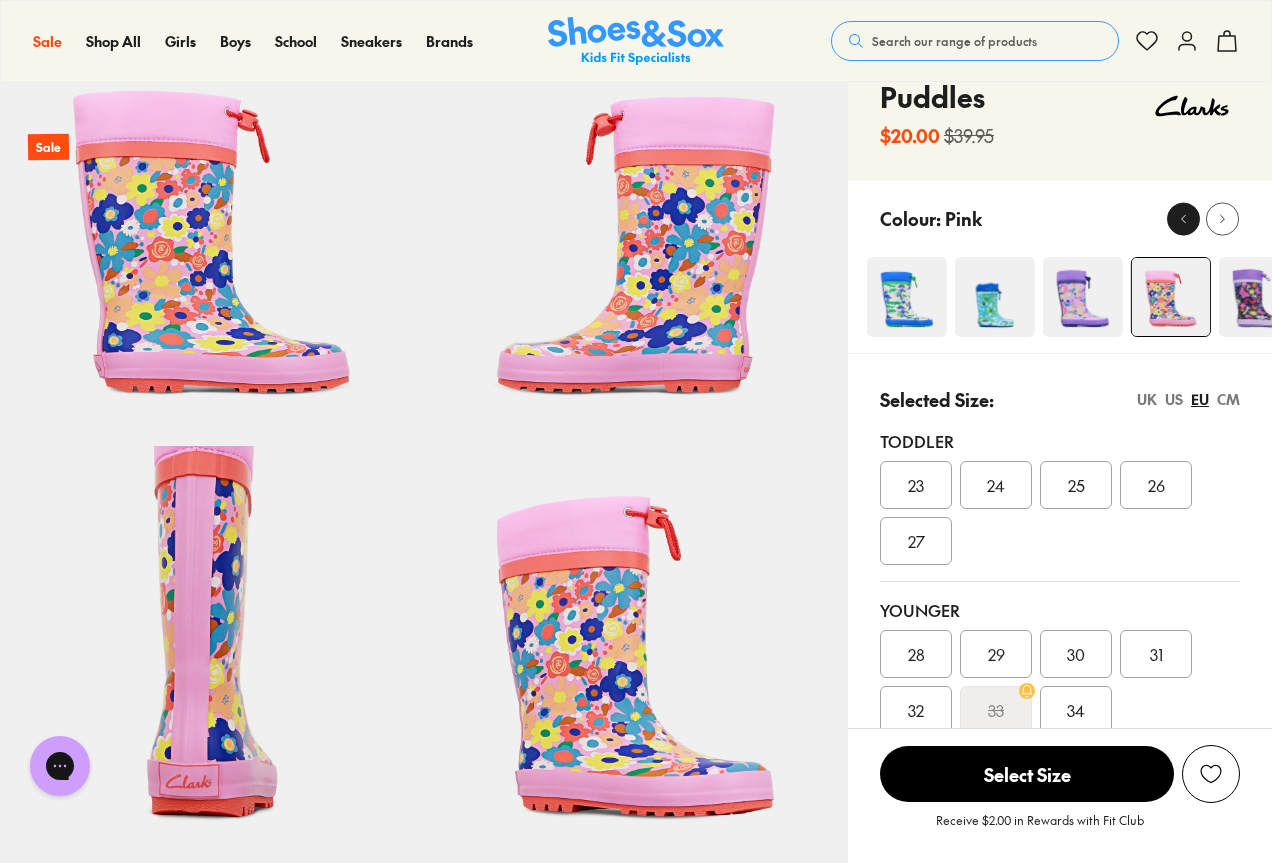 click 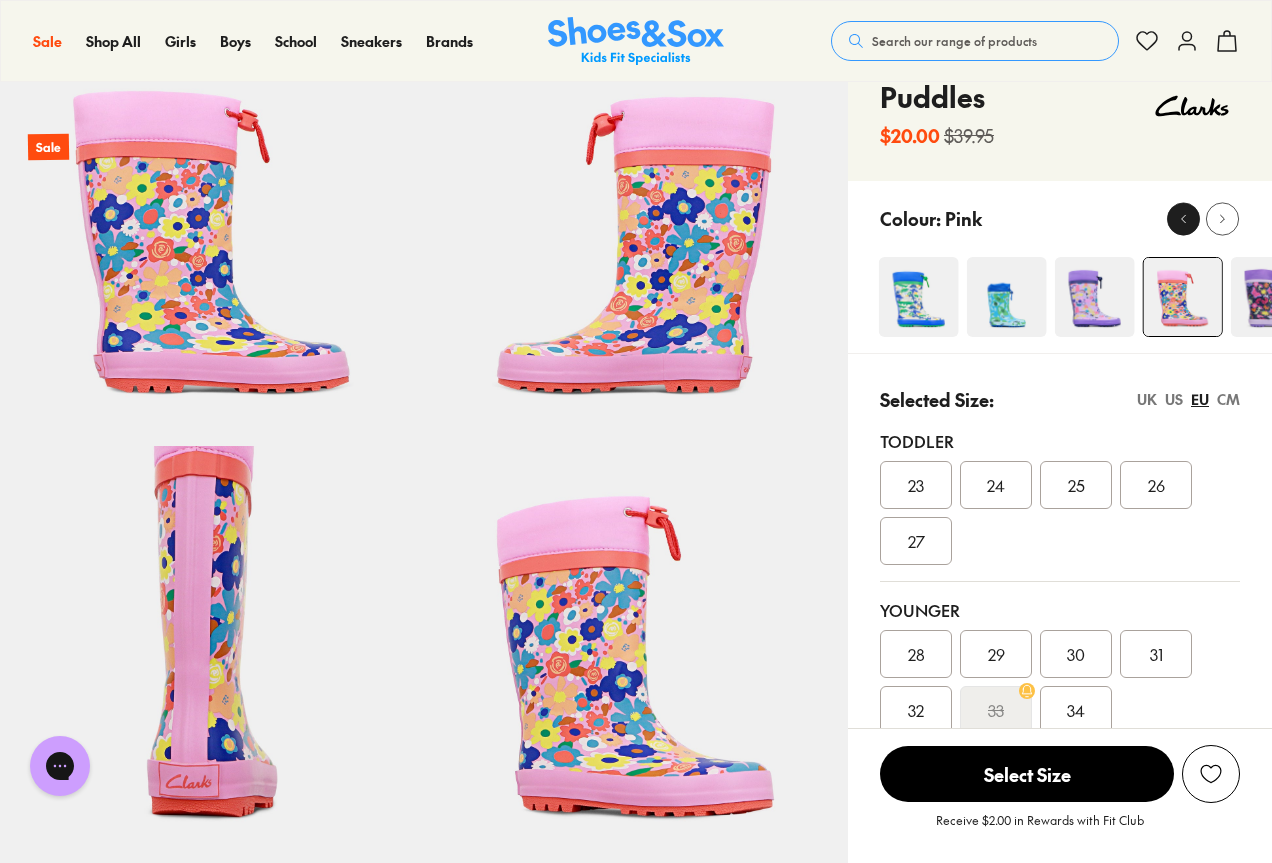 click 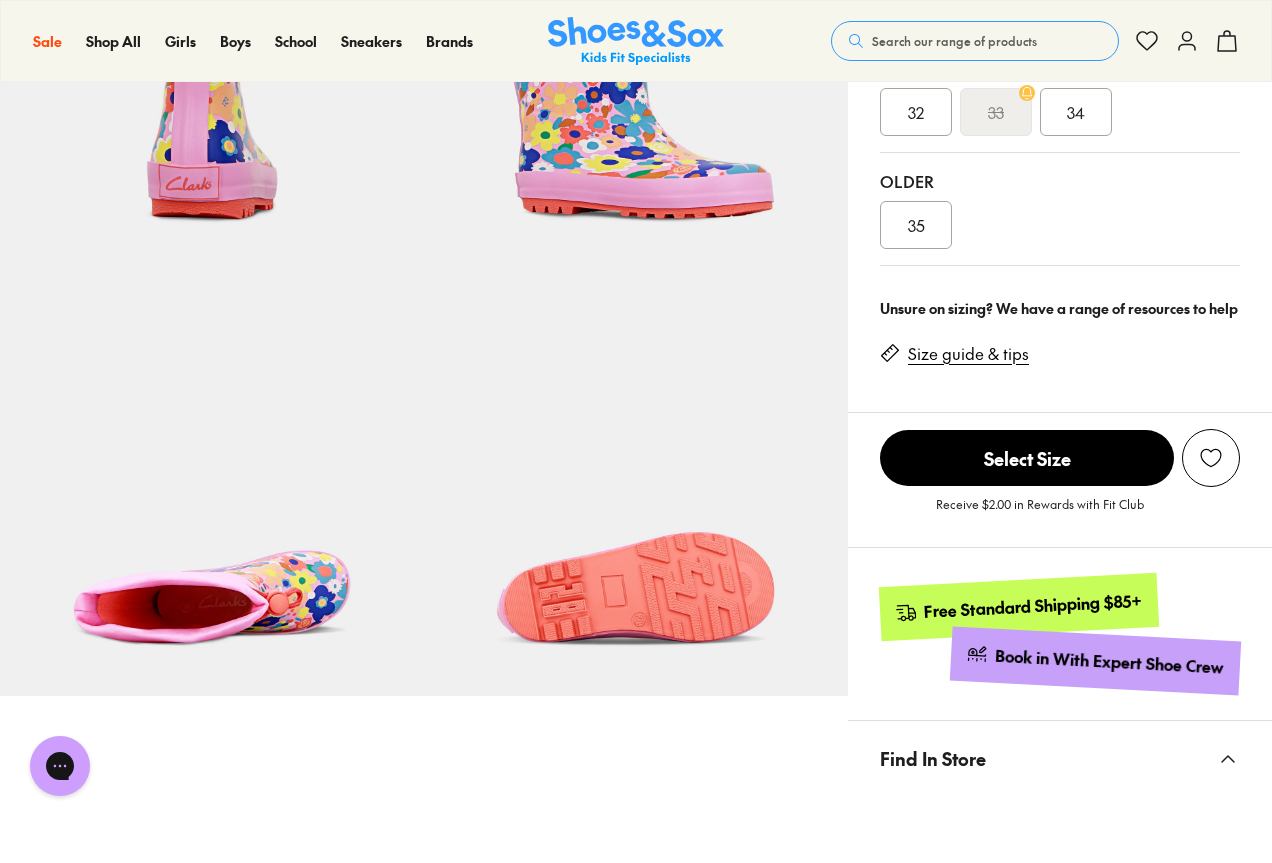 scroll, scrollTop: 700, scrollLeft: 0, axis: vertical 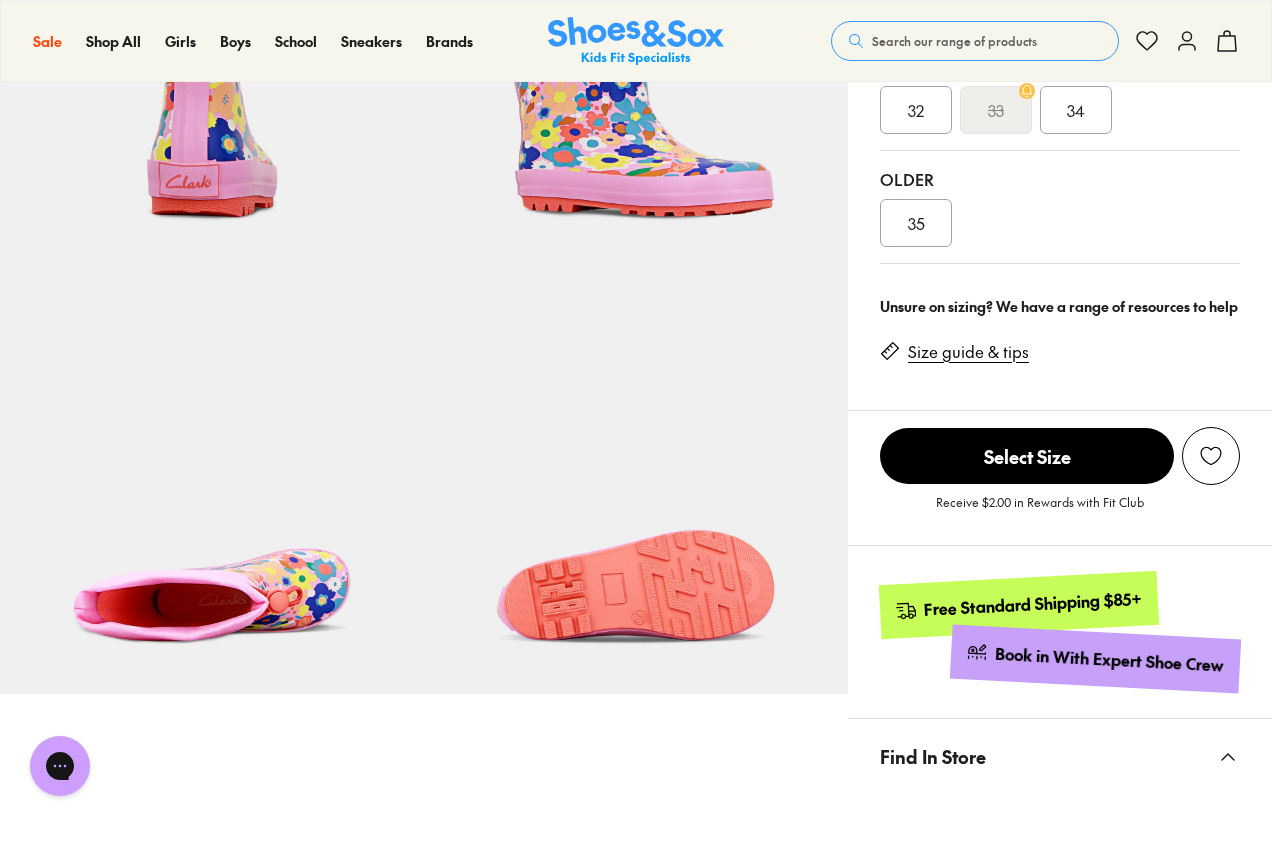 click on "Size guide & tips" at bounding box center [968, 352] 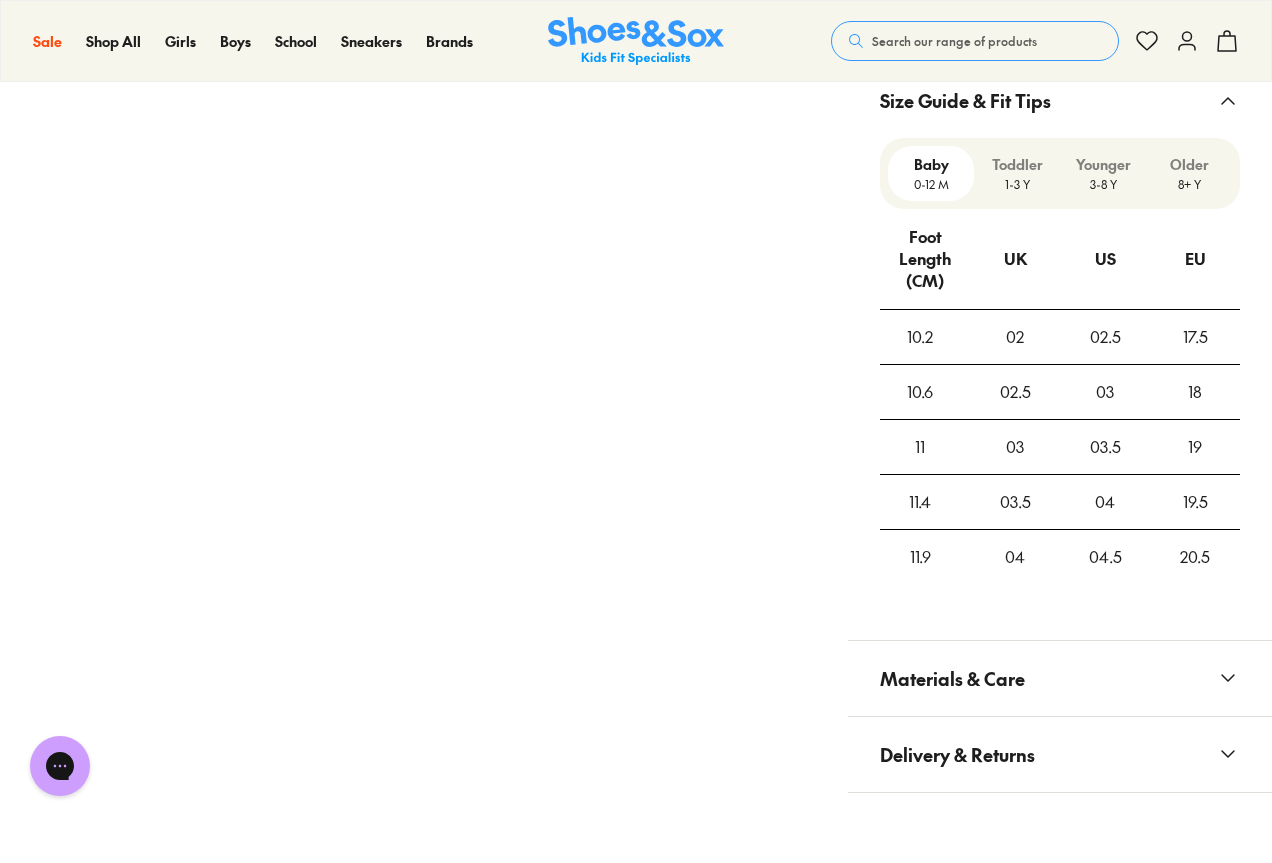 scroll, scrollTop: 1698, scrollLeft: 0, axis: vertical 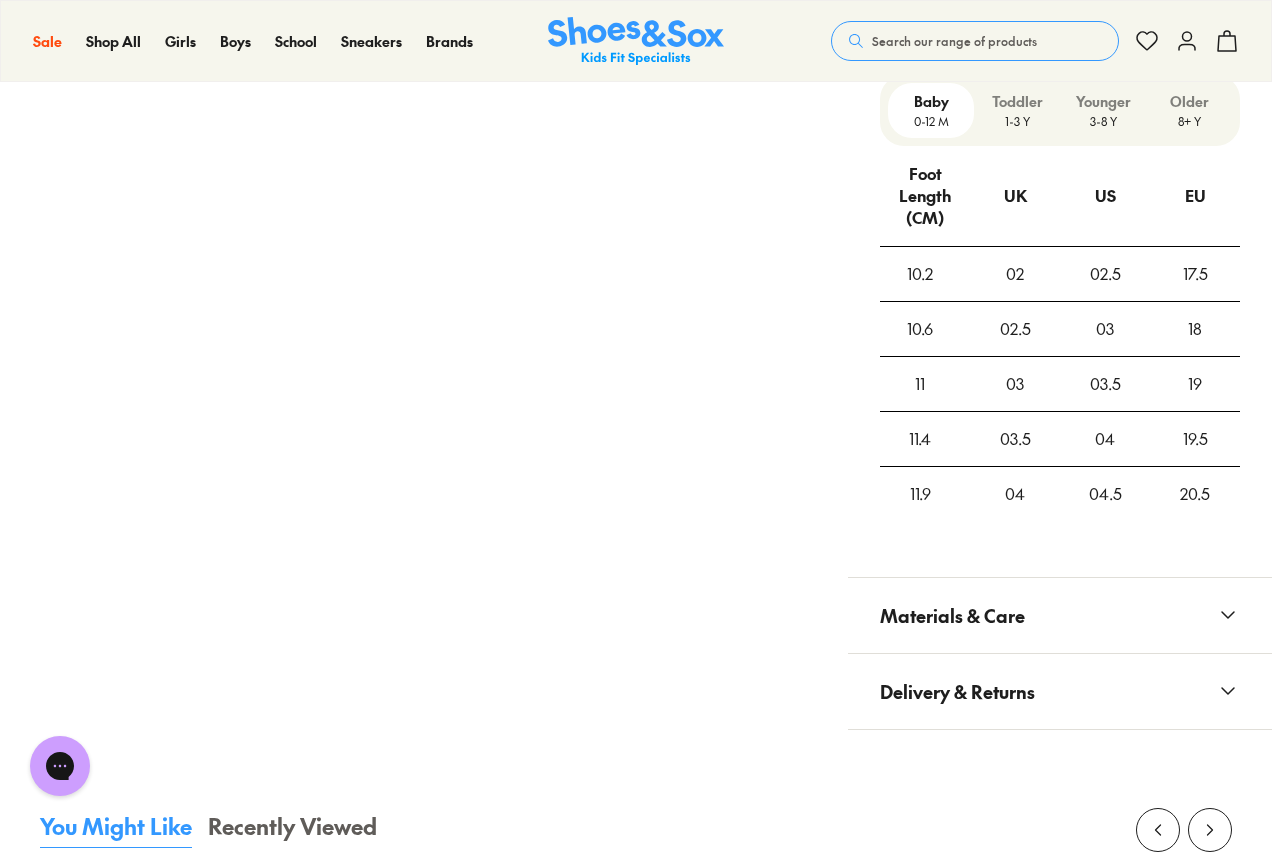click on "Toddler" at bounding box center [1017, 101] 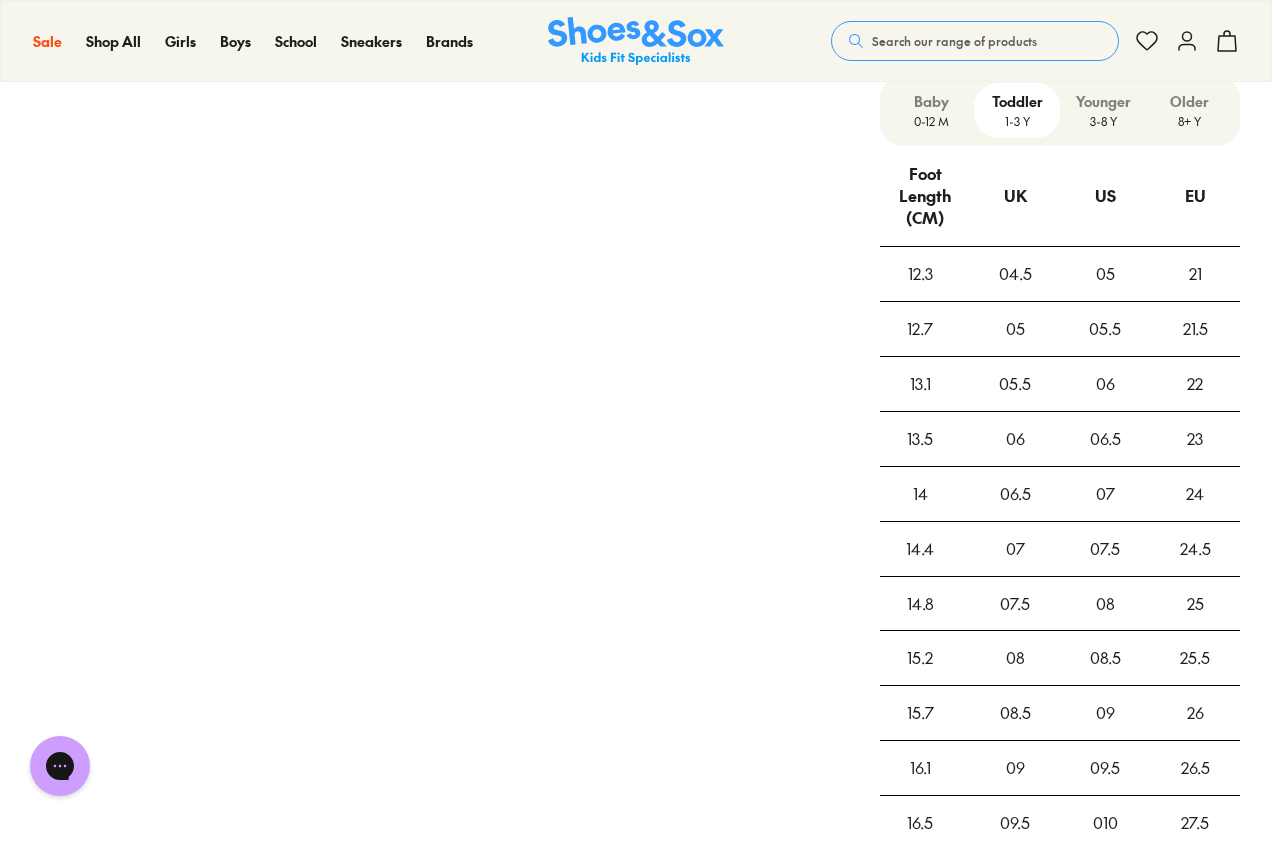 click on "13.5" at bounding box center (920, 439) 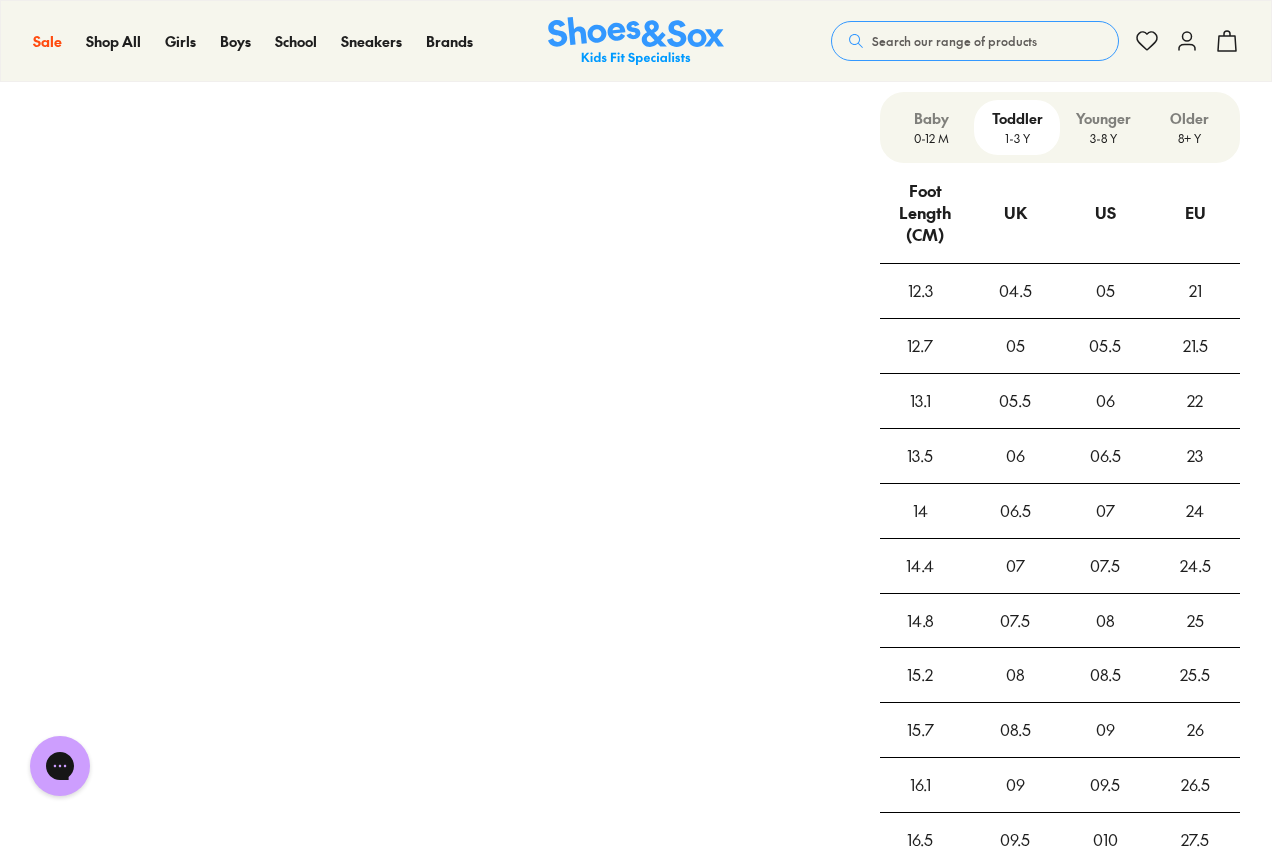 scroll, scrollTop: 1498, scrollLeft: 0, axis: vertical 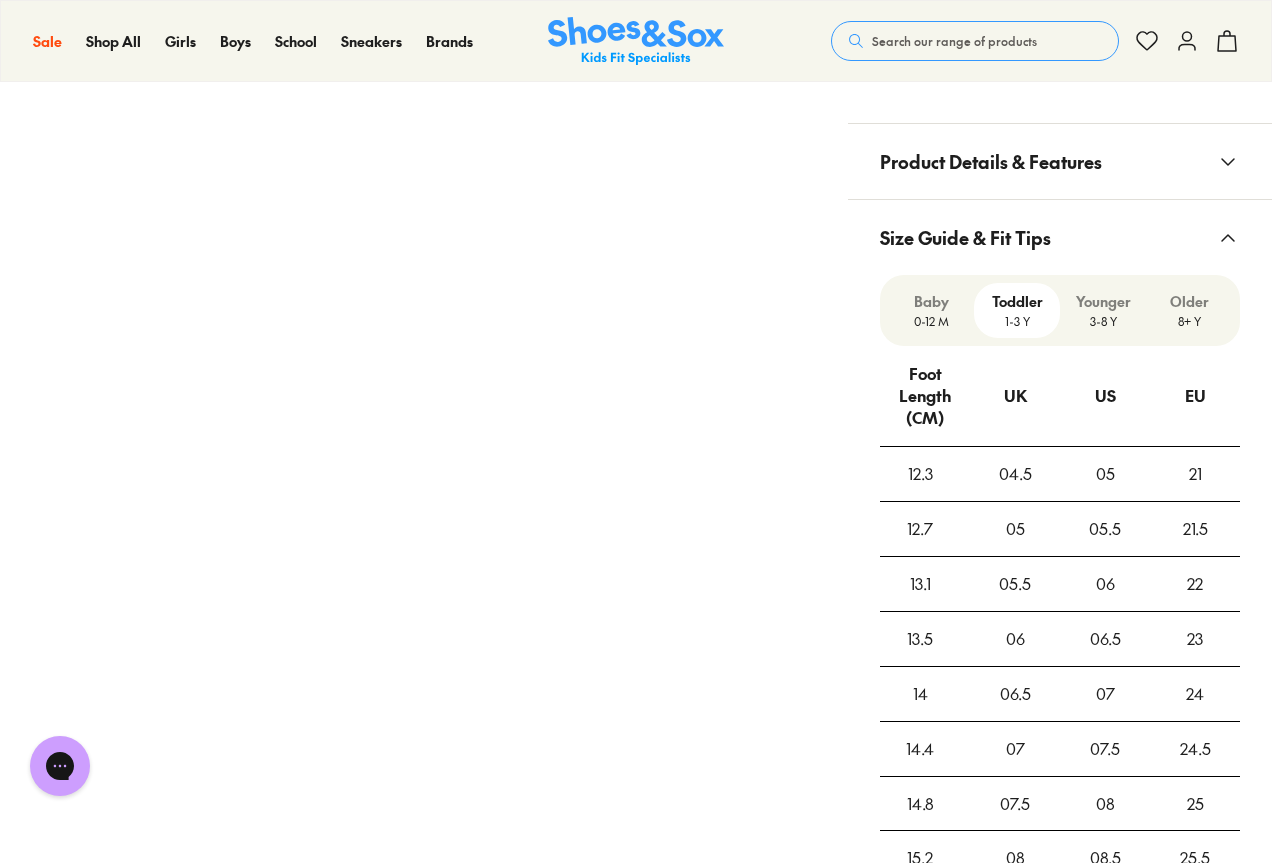 click on "Younger" at bounding box center [1103, 301] 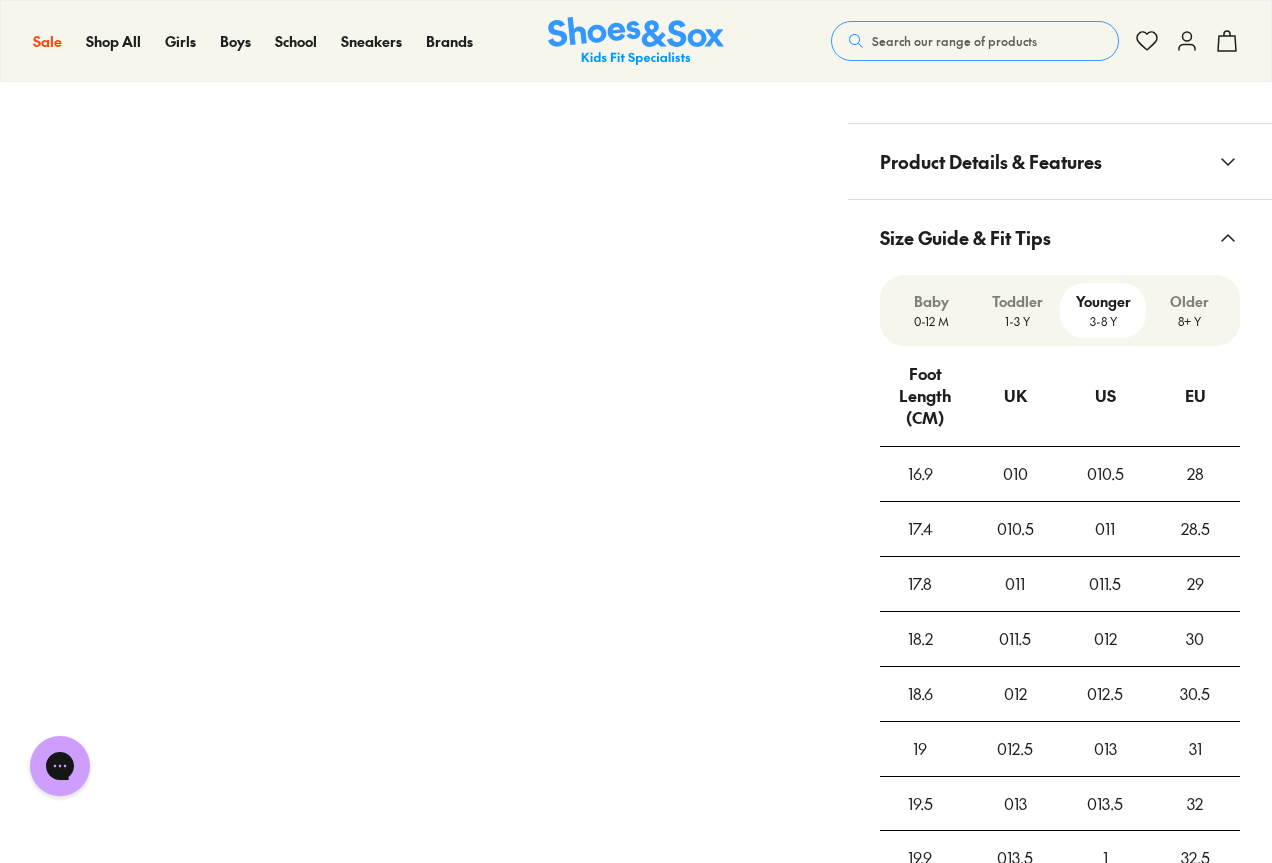scroll, scrollTop: 1698, scrollLeft: 0, axis: vertical 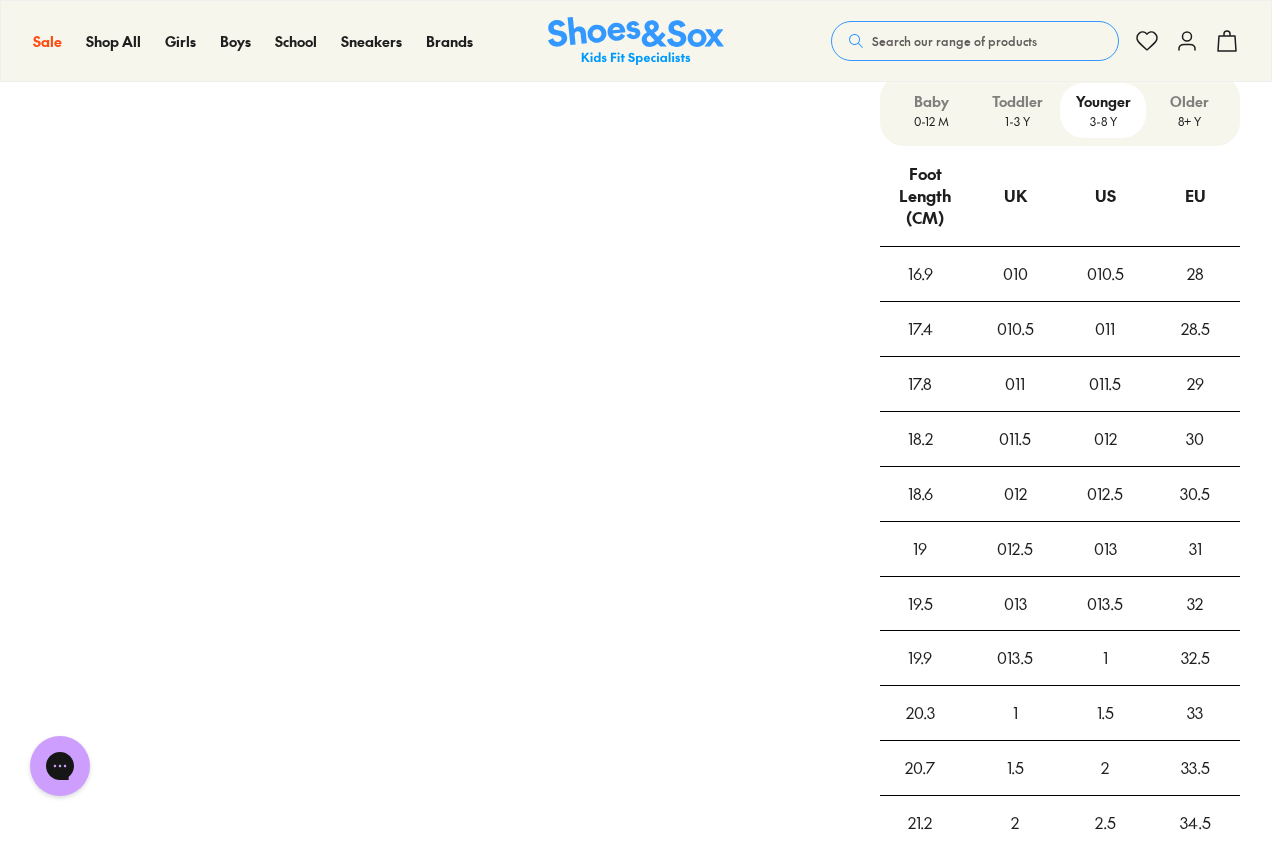 click on "28" at bounding box center (1195, 274) 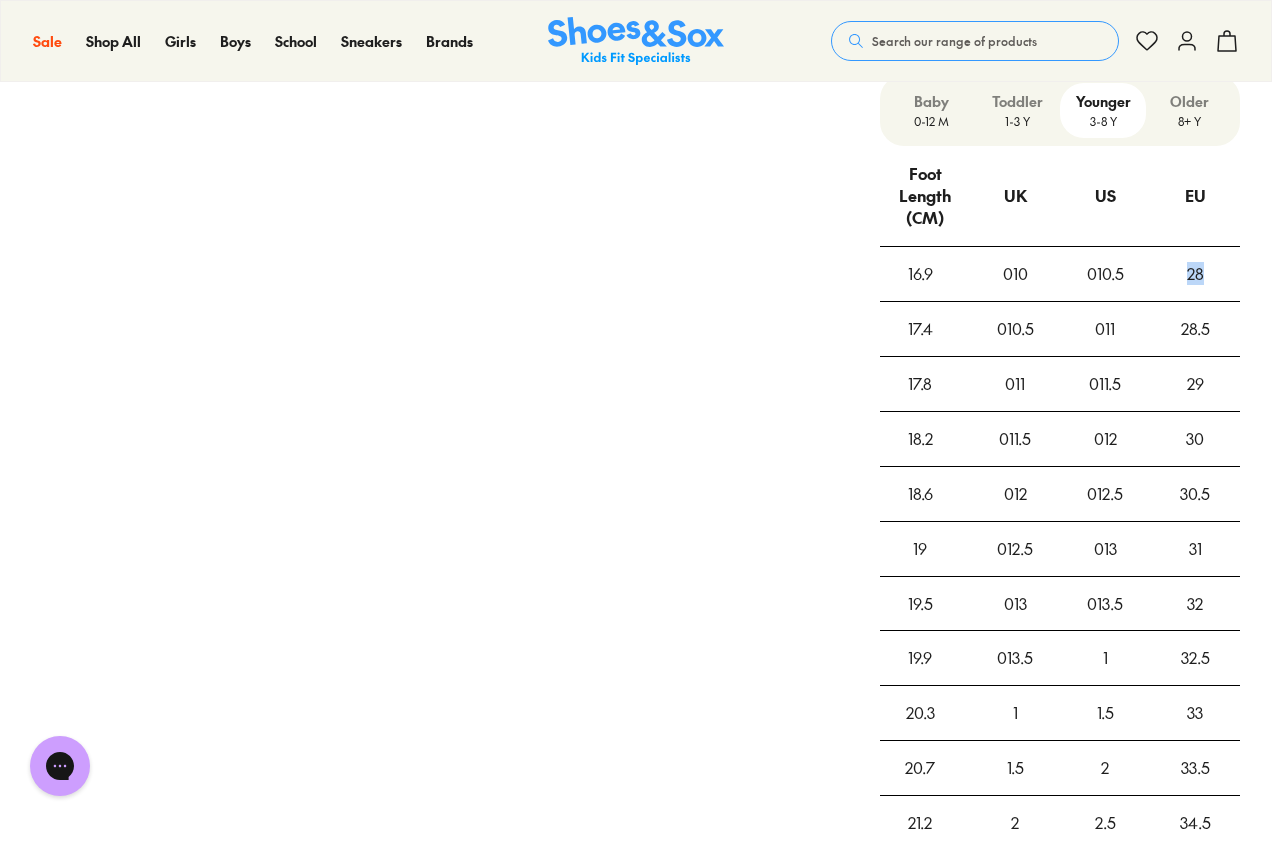click on "28" at bounding box center (1195, 274) 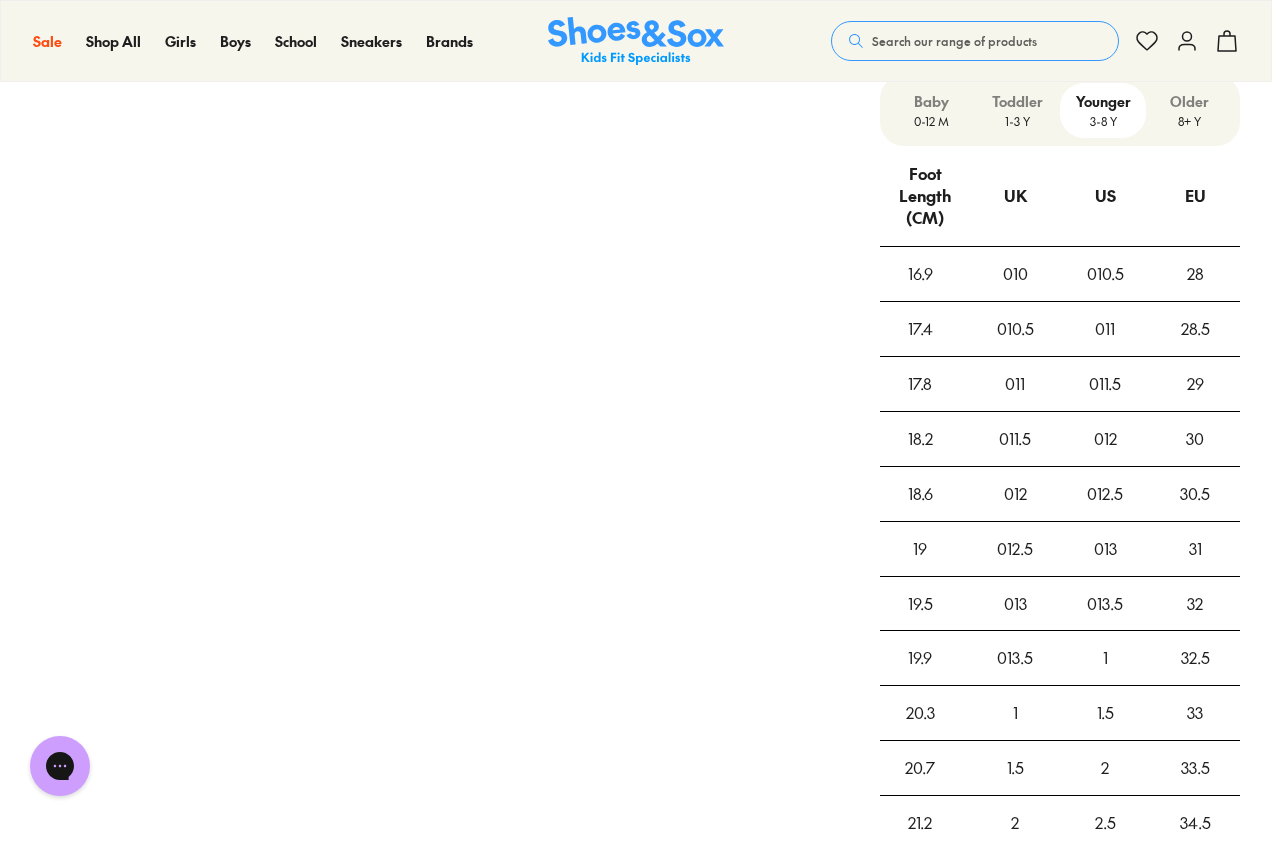 click on "011.5" at bounding box center (1105, 384) 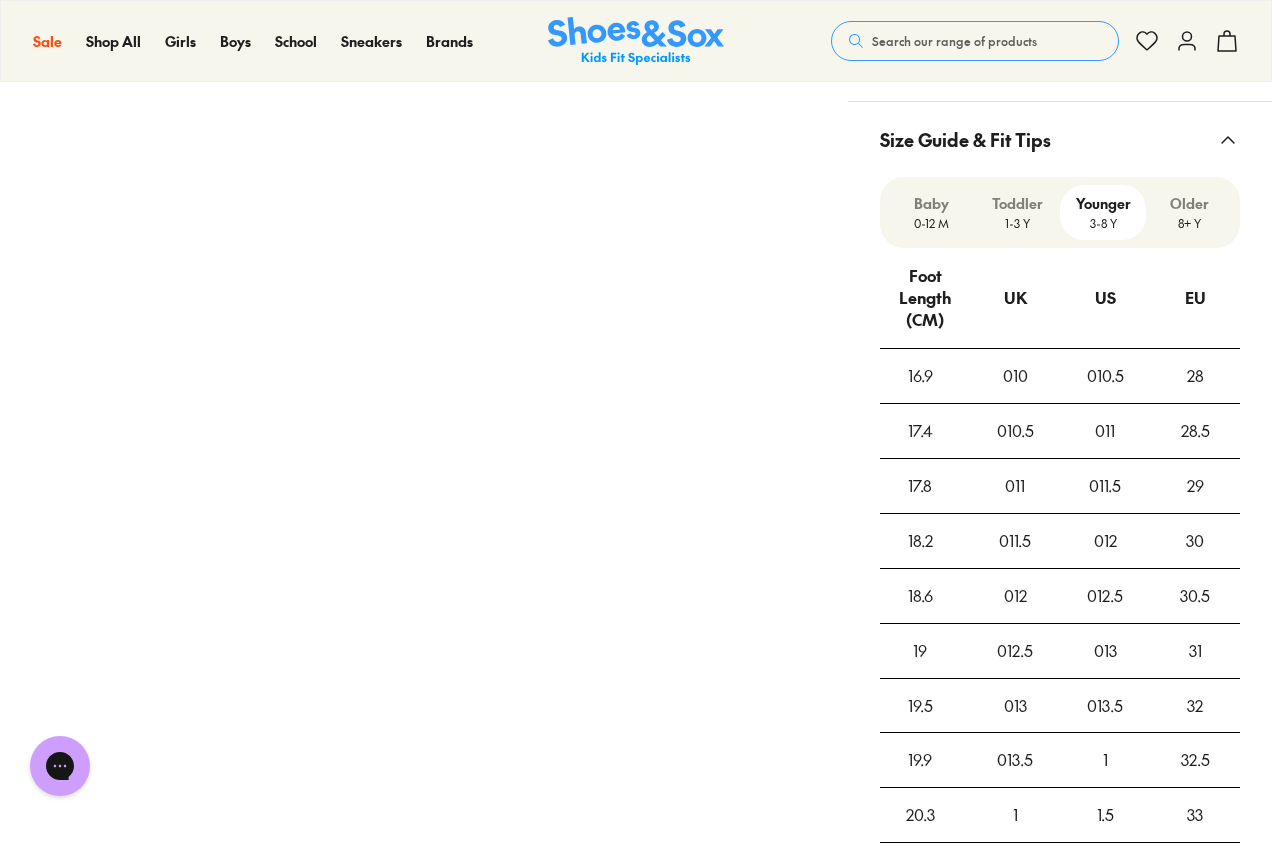 scroll, scrollTop: 1498, scrollLeft: 0, axis: vertical 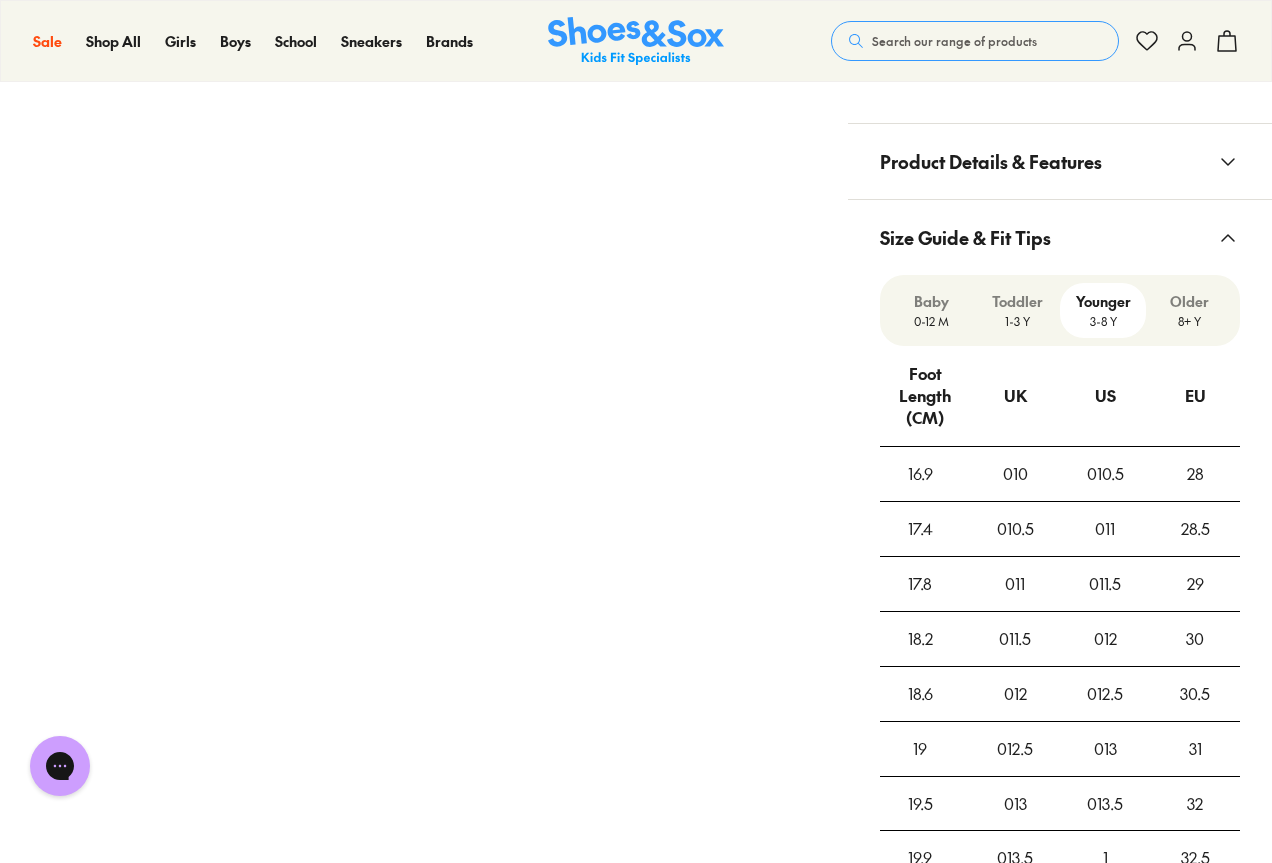 click on "Toddler" at bounding box center [1017, 301] 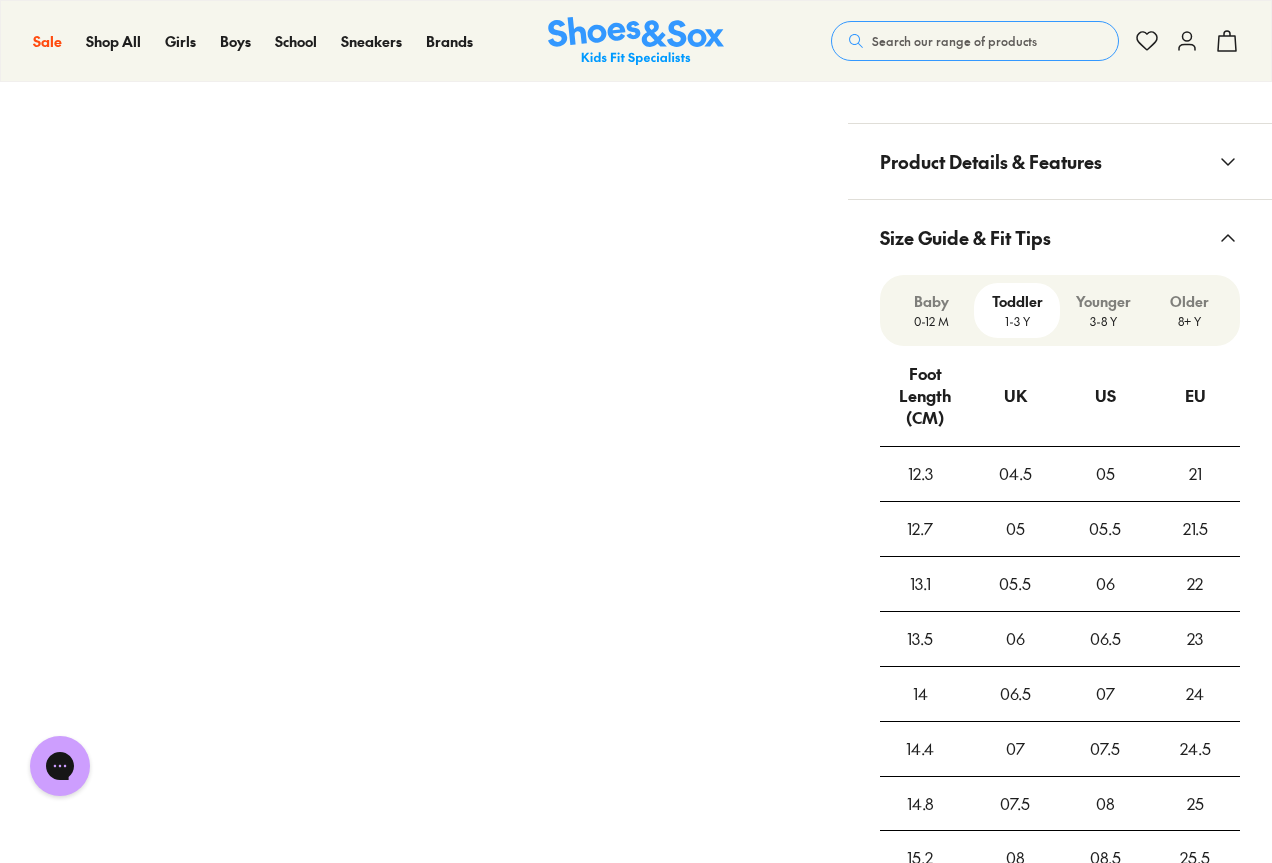 click on "Baby" at bounding box center [931, 301] 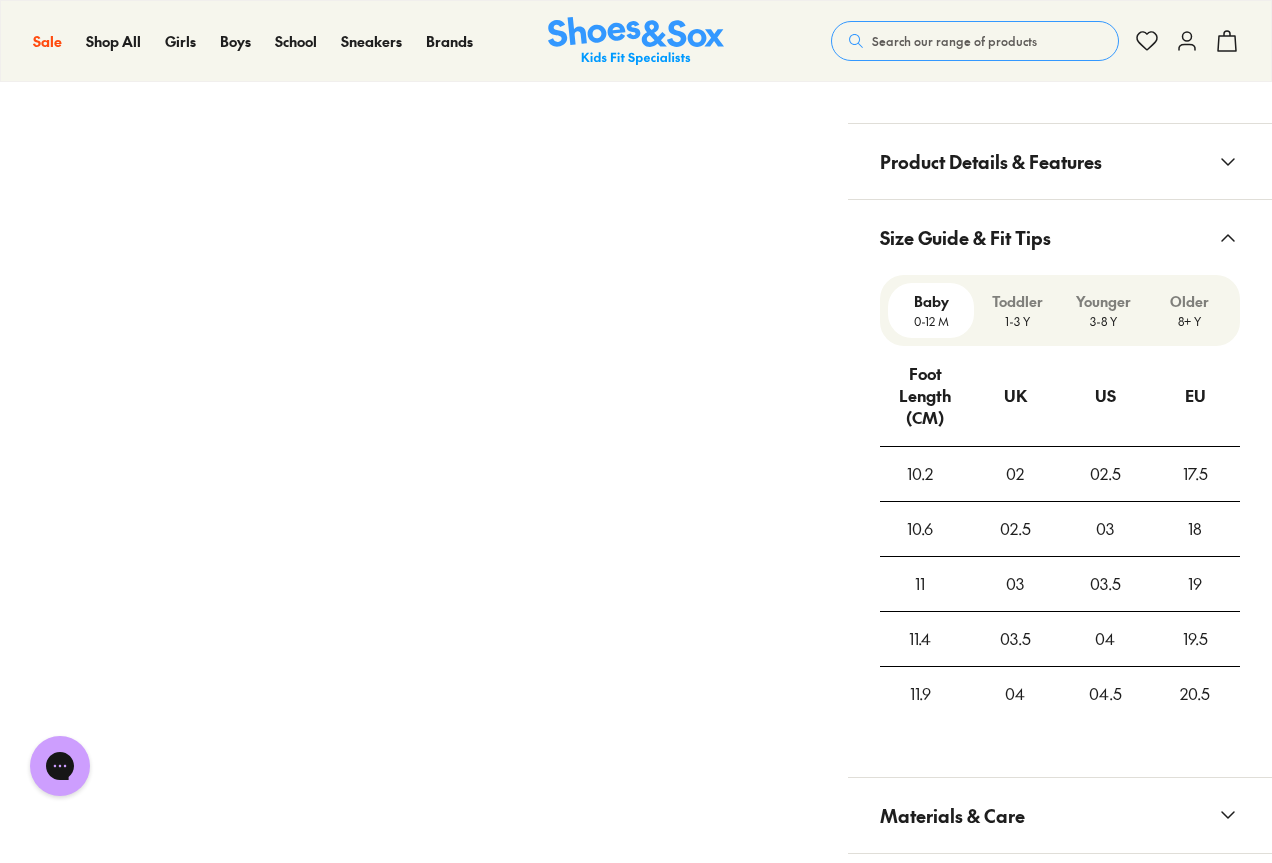 click on "1-3 Y" at bounding box center [1017, 321] 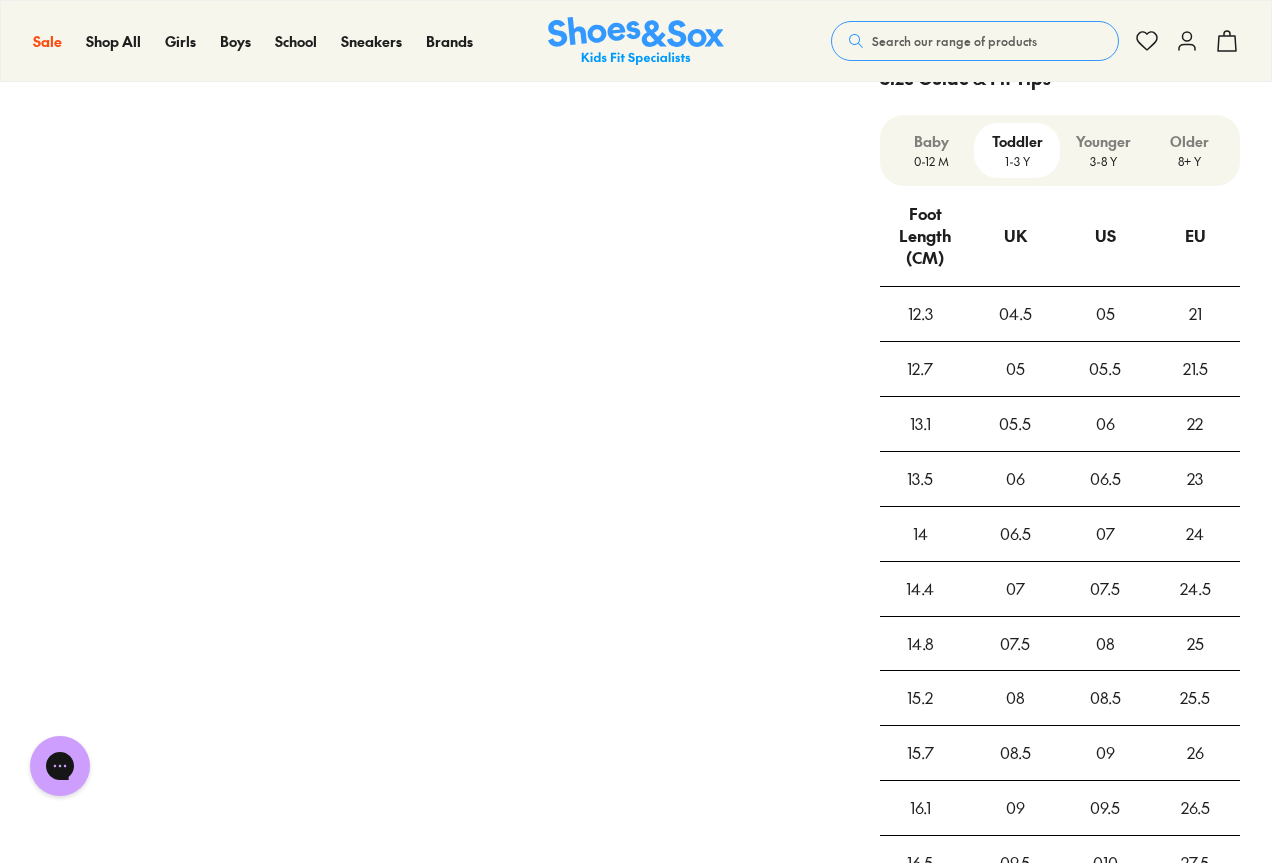 scroll, scrollTop: 1698, scrollLeft: 0, axis: vertical 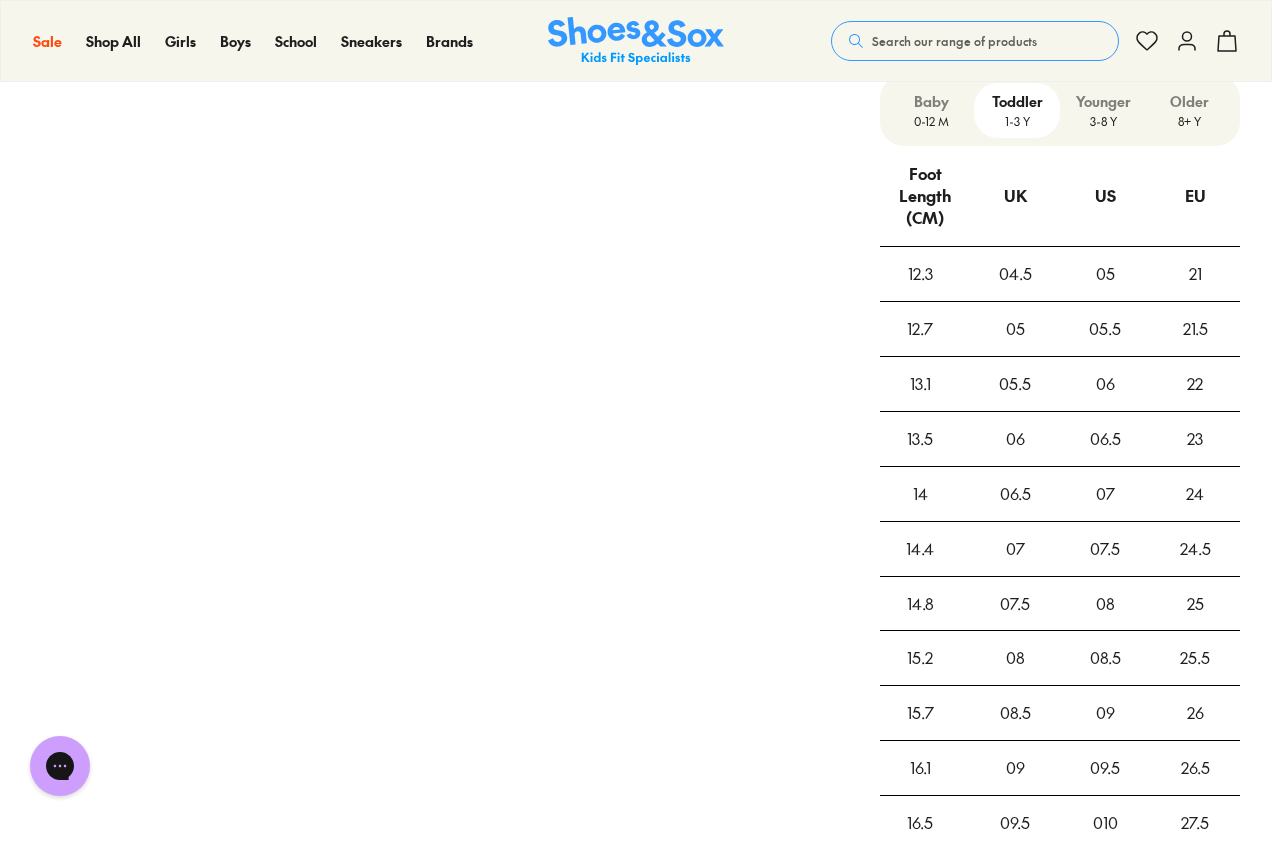 click on "13.1 05.5 06 22" at bounding box center [1060, 383] 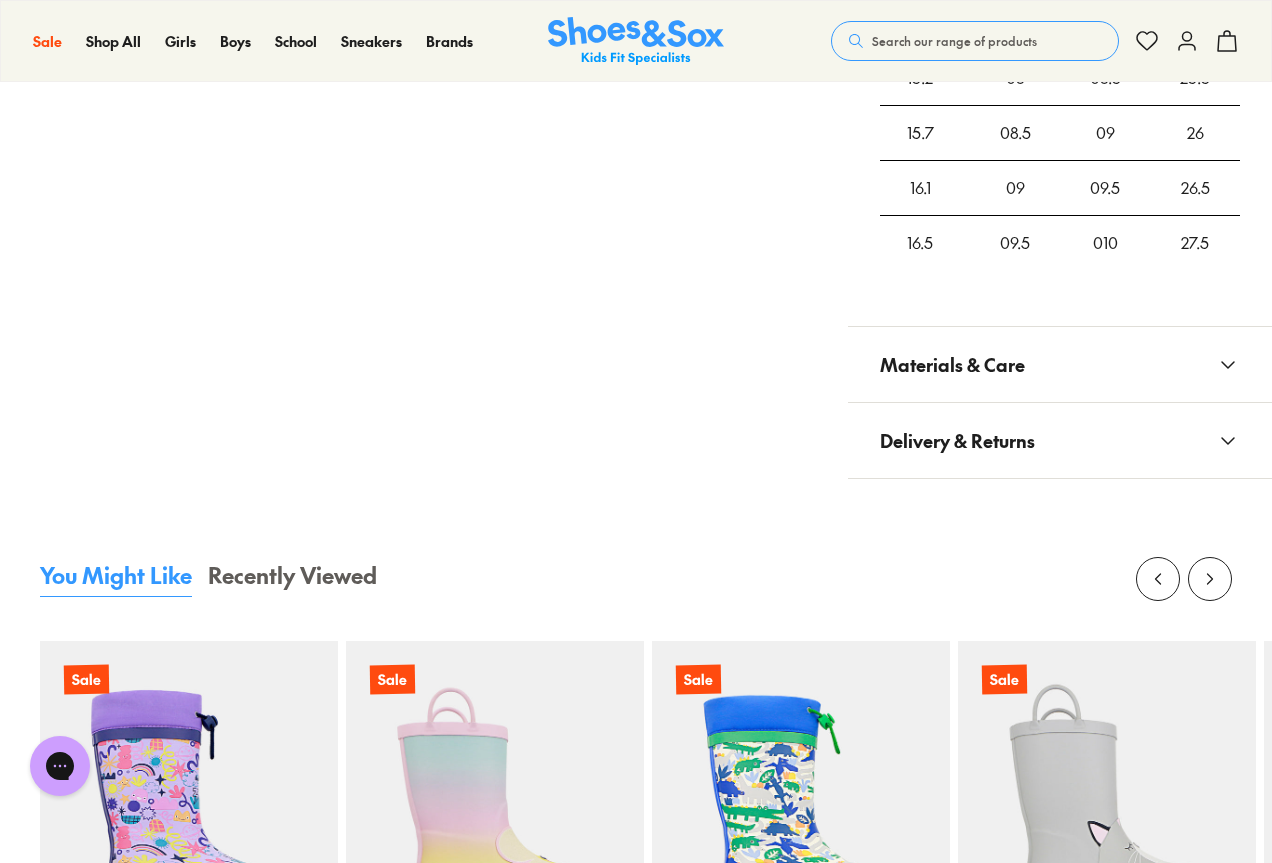 scroll, scrollTop: 2398, scrollLeft: 0, axis: vertical 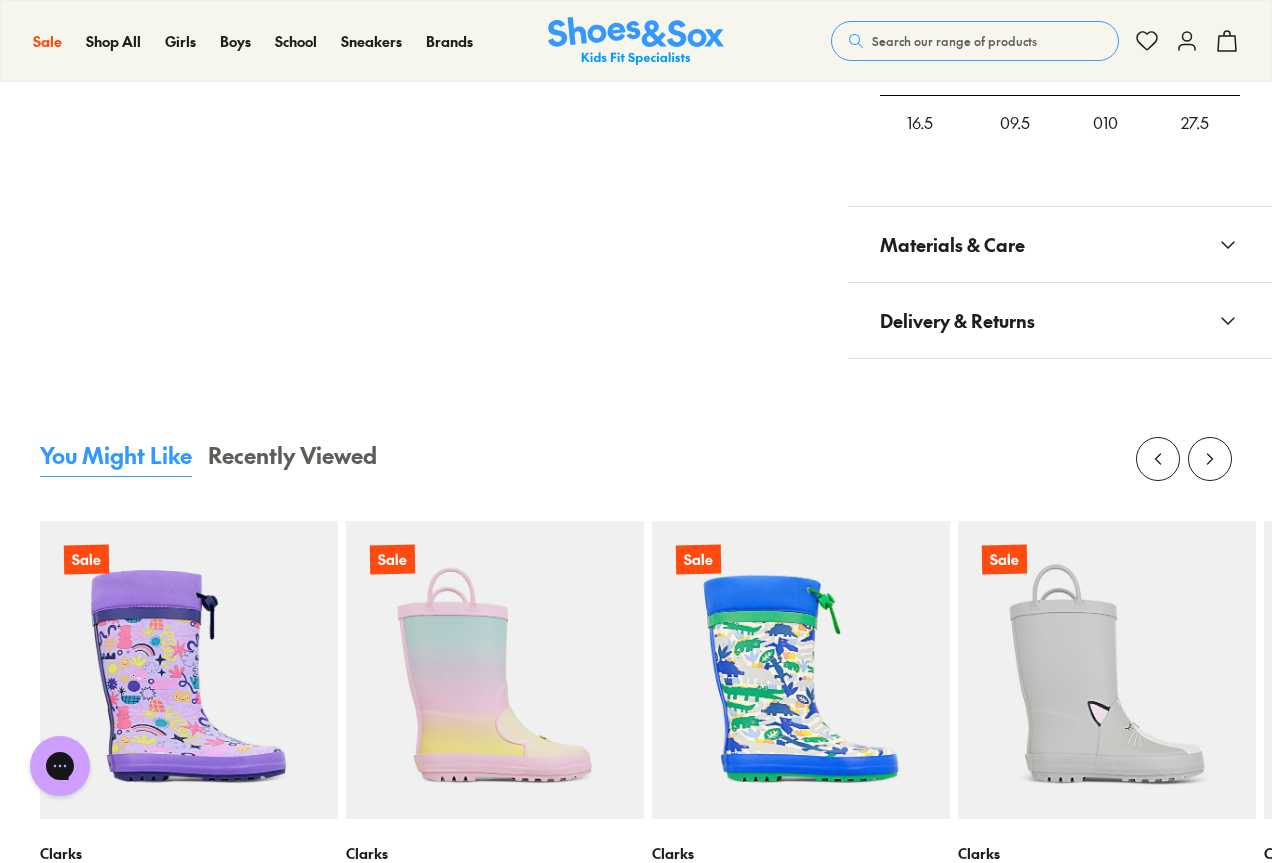 click on "Materials & Care" at bounding box center [952, 244] 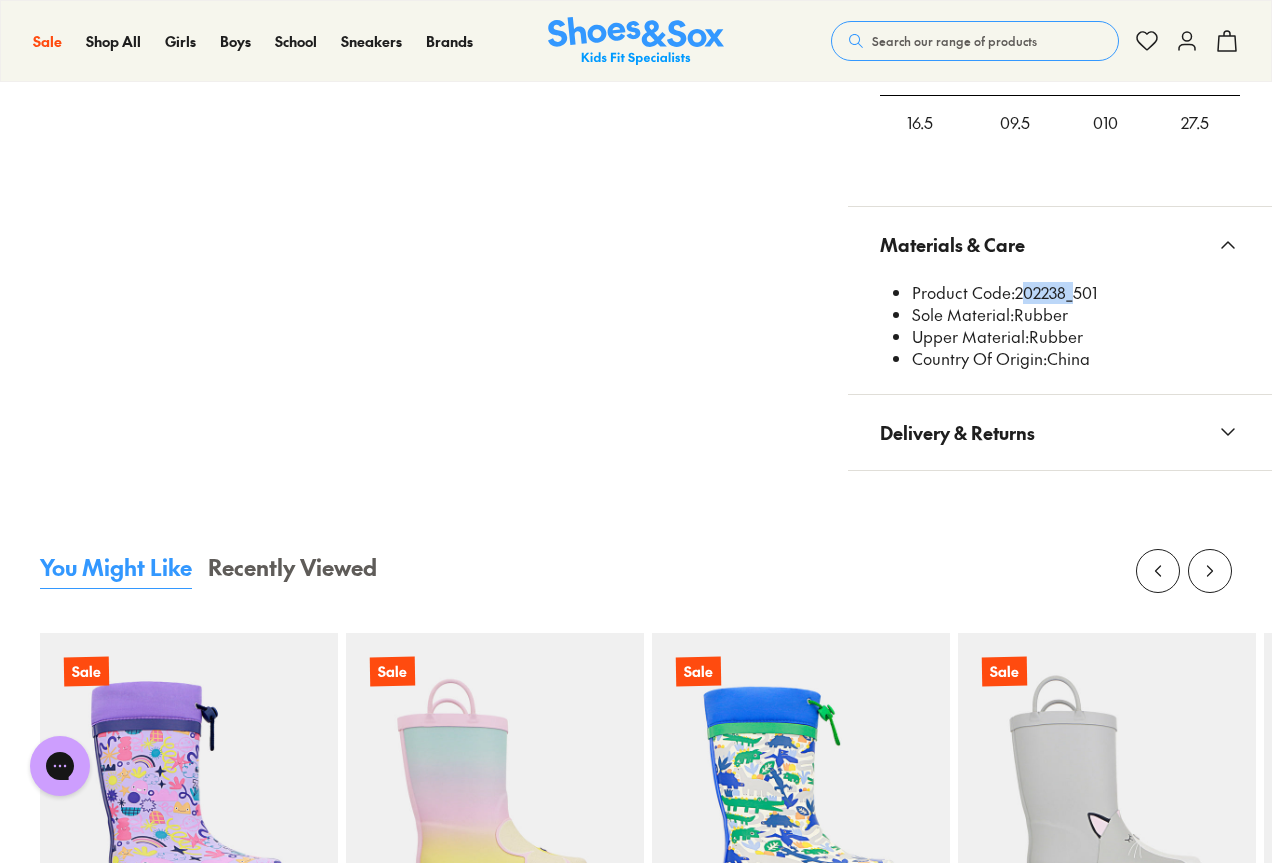drag, startPoint x: 1017, startPoint y: 294, endPoint x: 1067, endPoint y: 291, distance: 50.08992 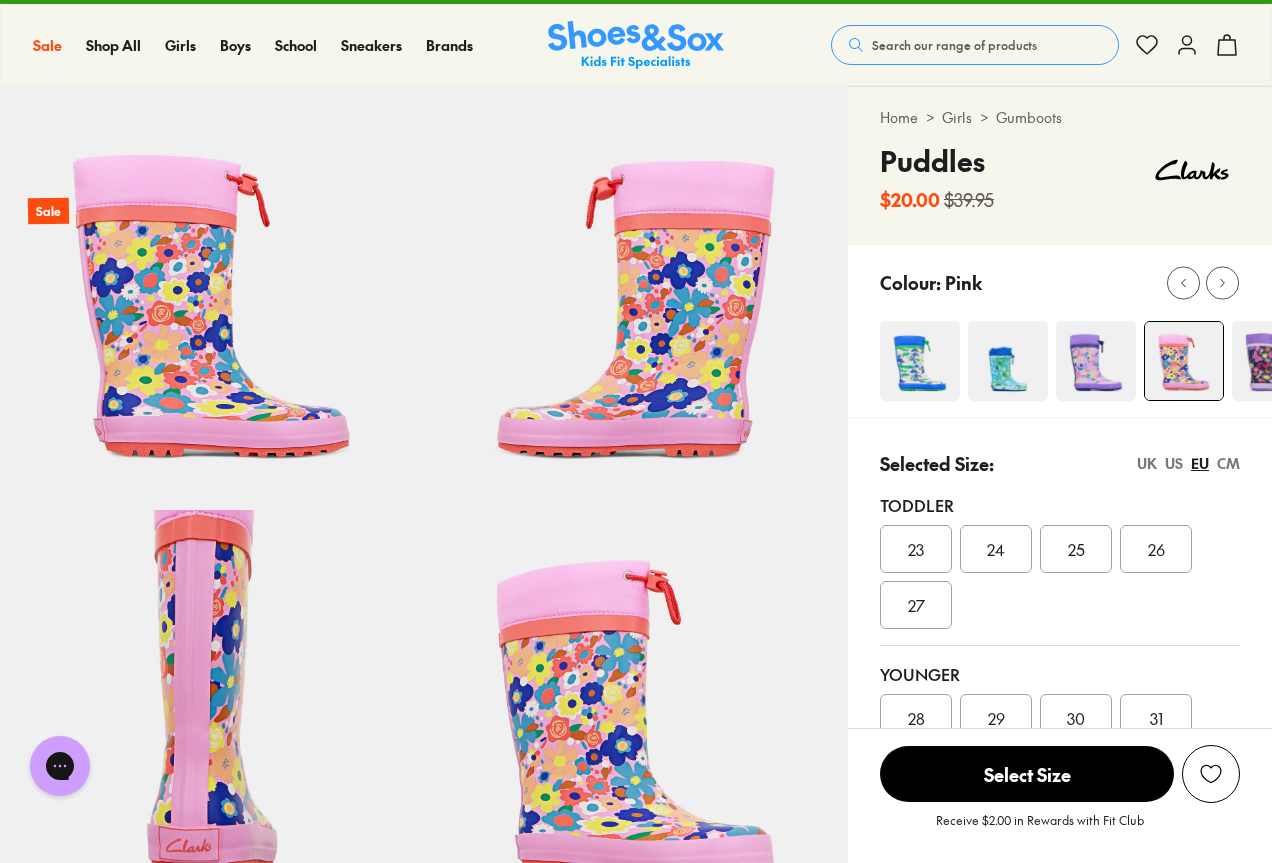 scroll, scrollTop: 0, scrollLeft: 0, axis: both 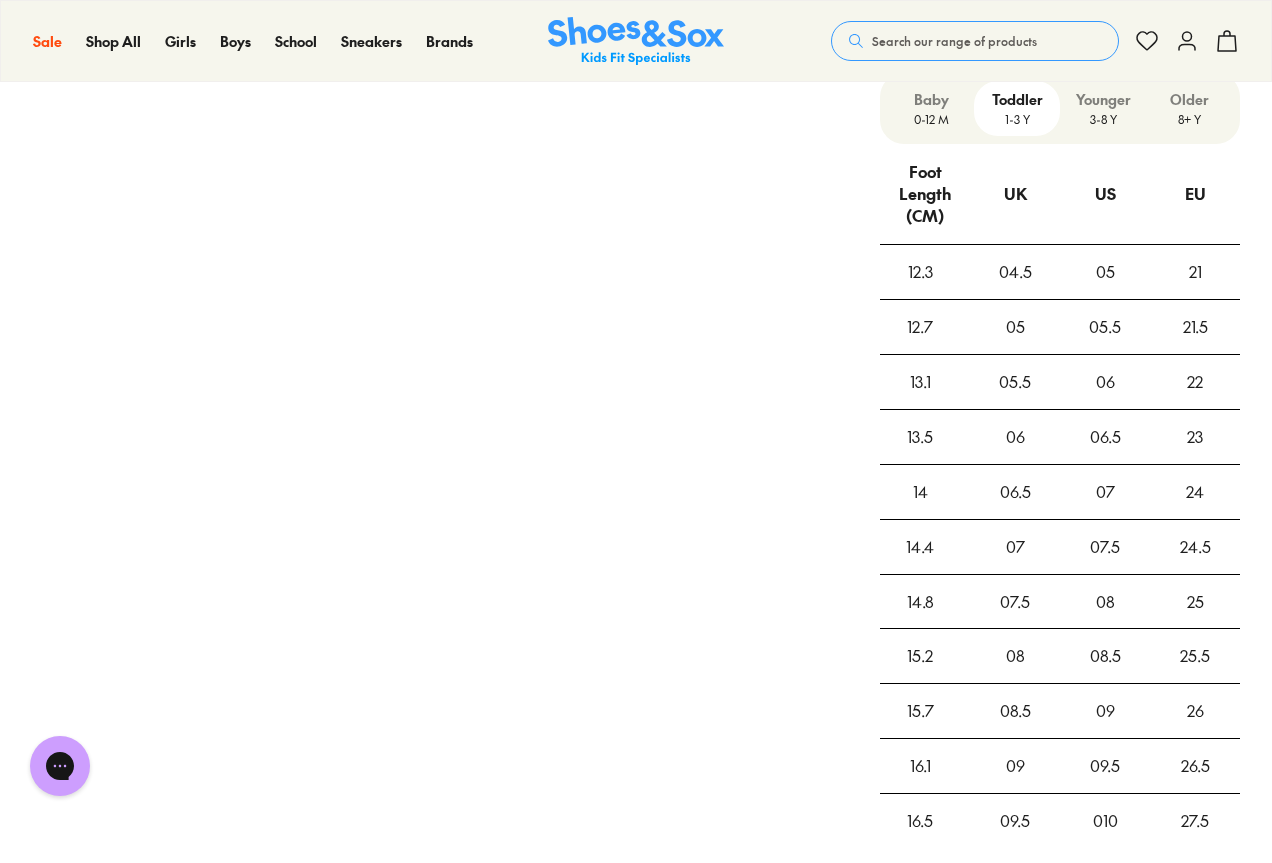 click on "Toddler 1-3 Y" at bounding box center (1017, 108) 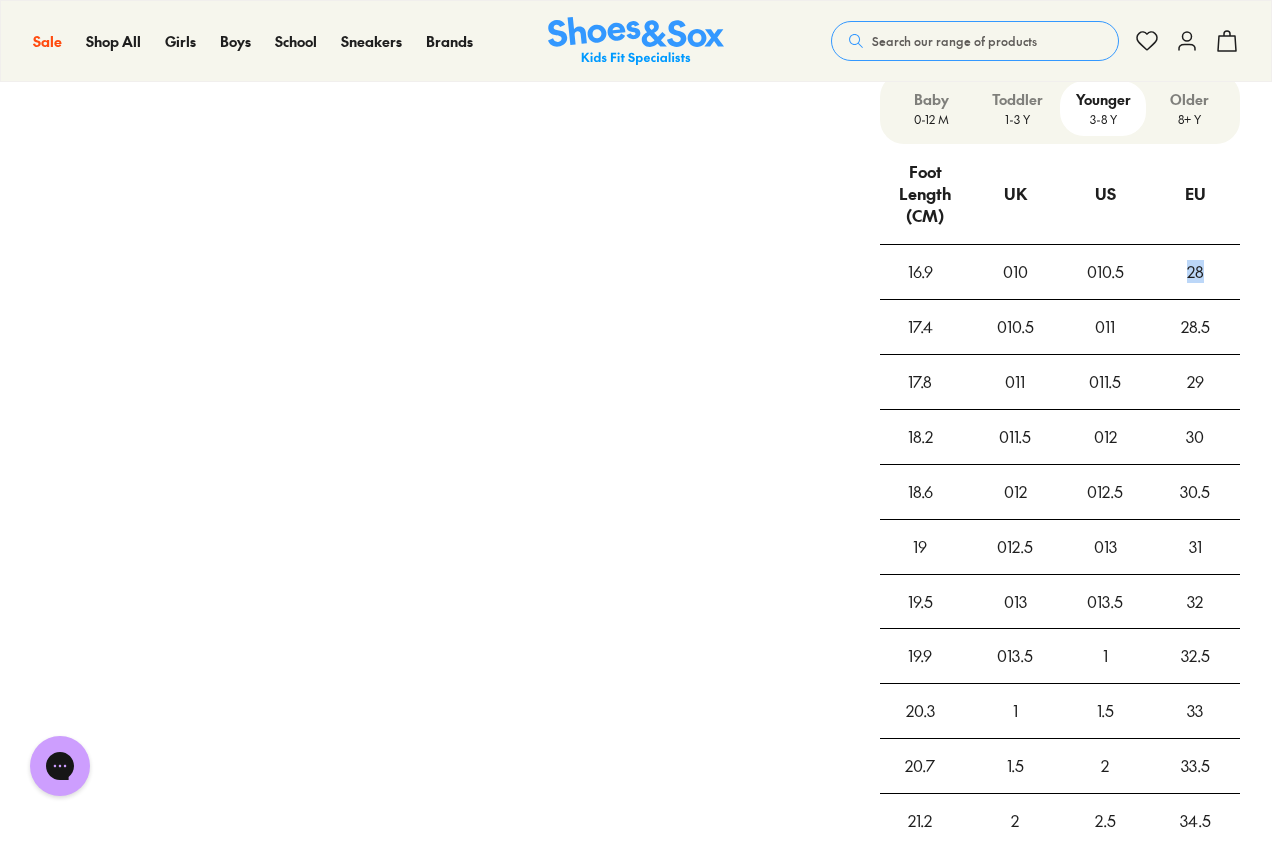 drag, startPoint x: 1189, startPoint y: 264, endPoint x: 1210, endPoint y: 275, distance: 23.70654 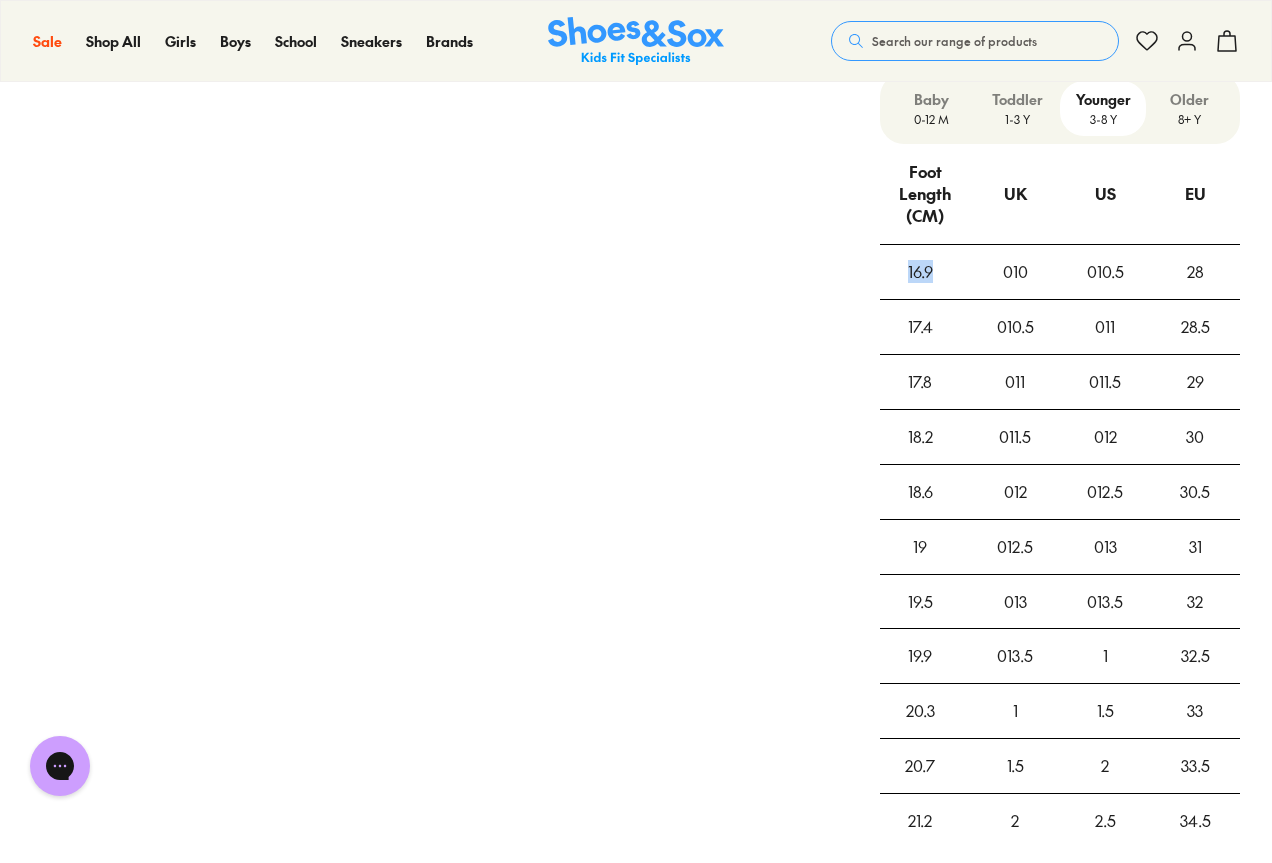 drag, startPoint x: 903, startPoint y: 275, endPoint x: 939, endPoint y: 273, distance: 36.05551 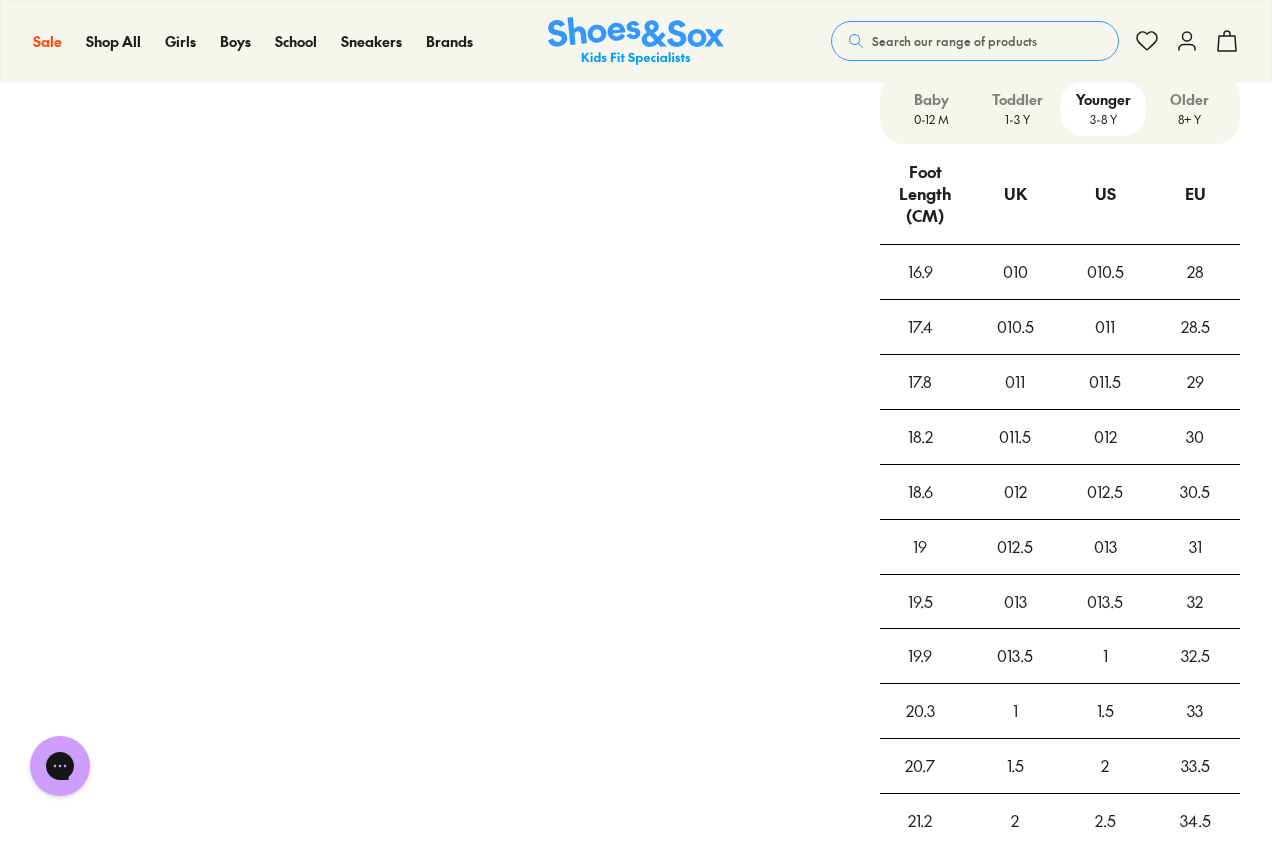 click on "0-12 M" at bounding box center (931, 119) 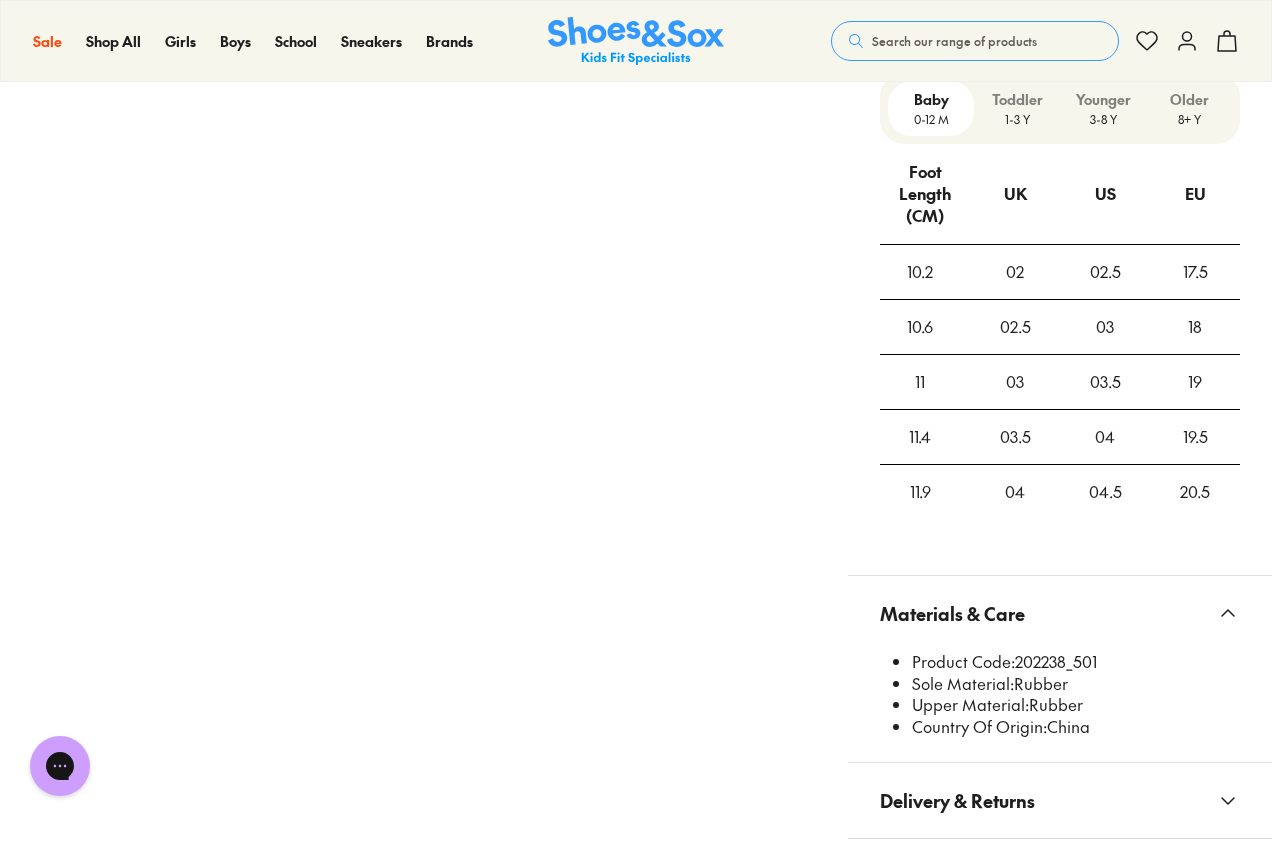 click on "Toddler" at bounding box center (1017, 99) 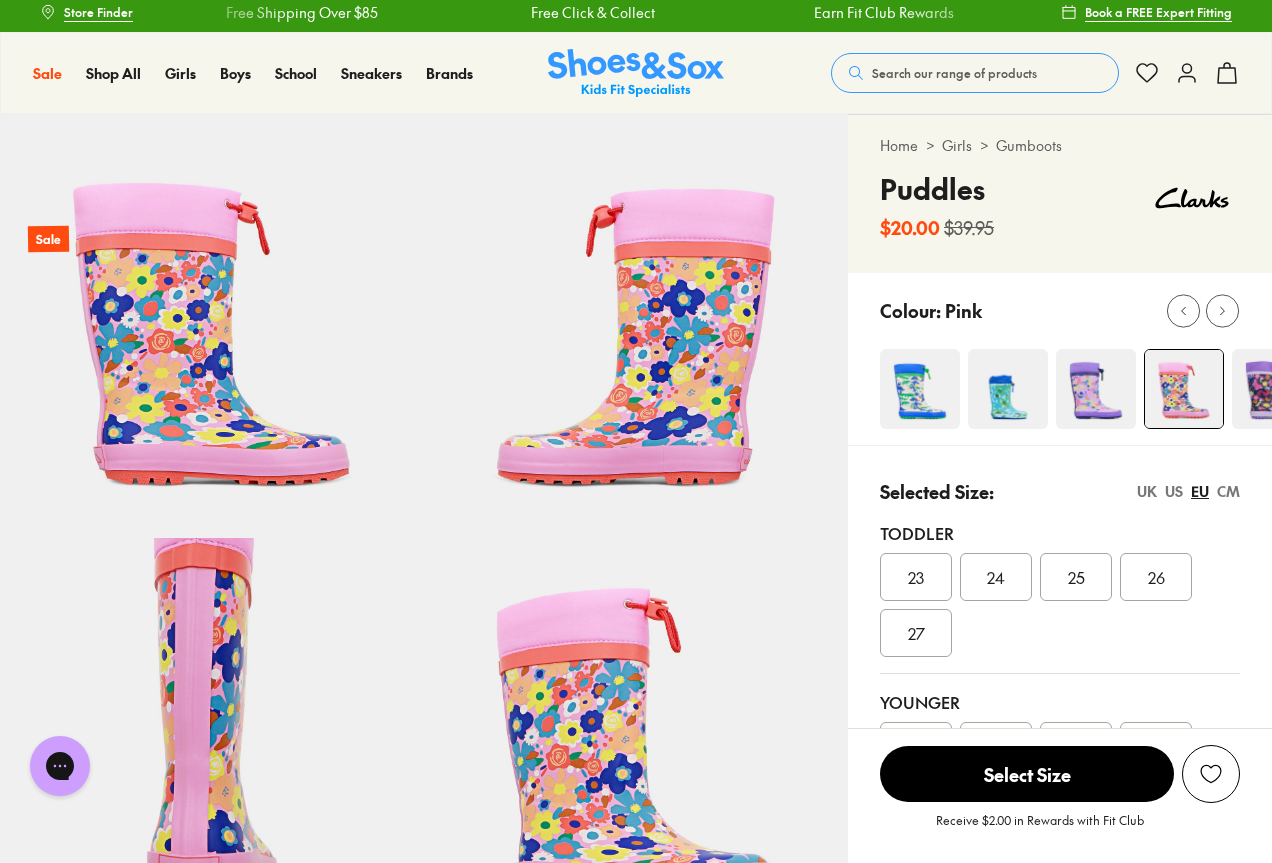 scroll, scrollTop: 0, scrollLeft: 0, axis: both 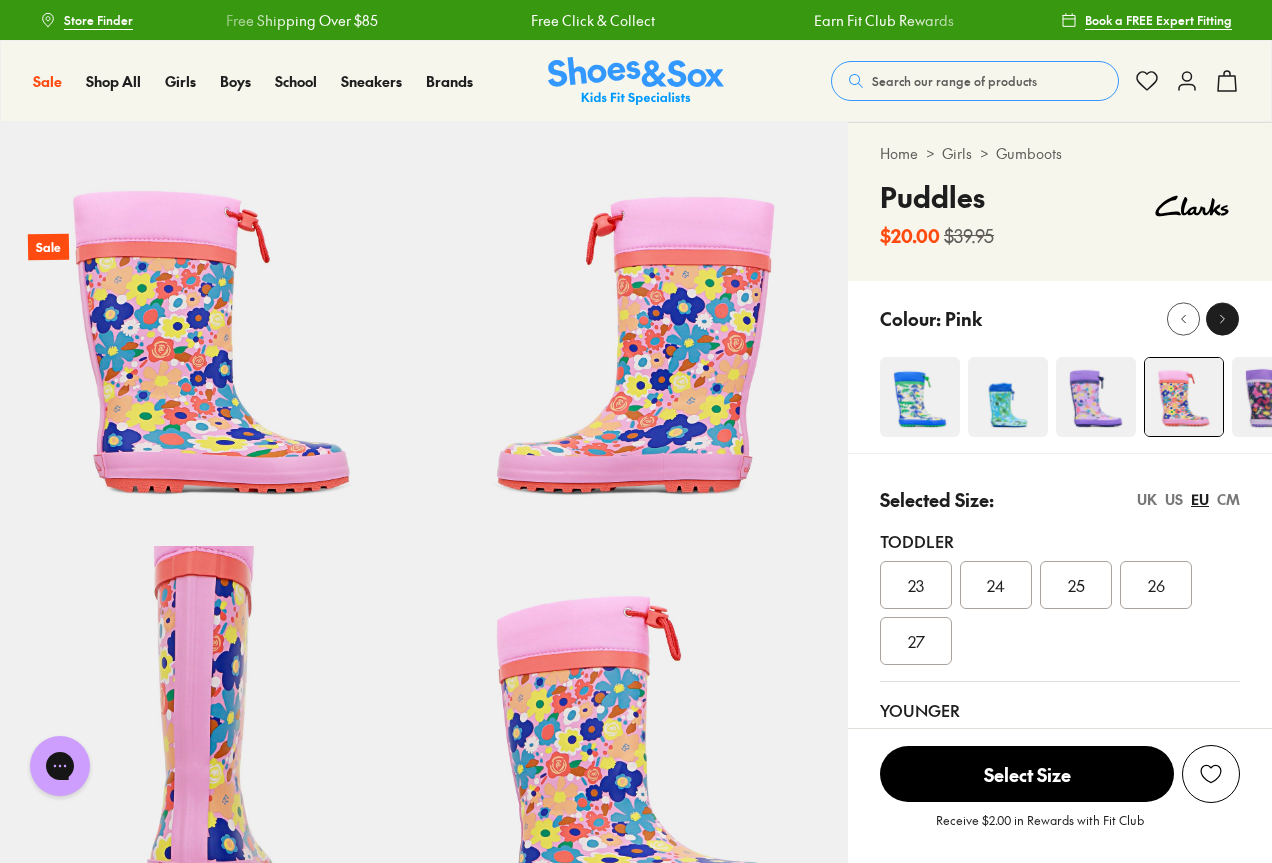 click 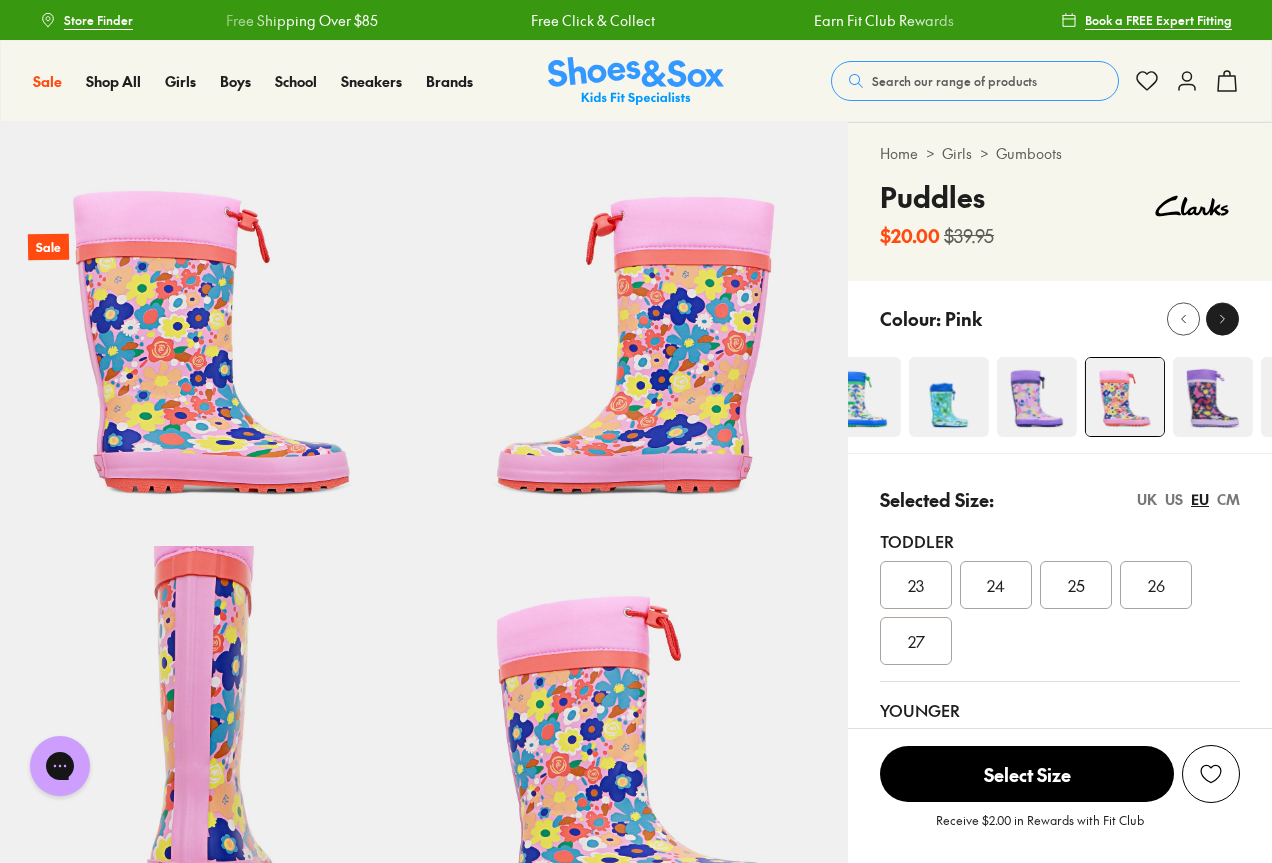 click 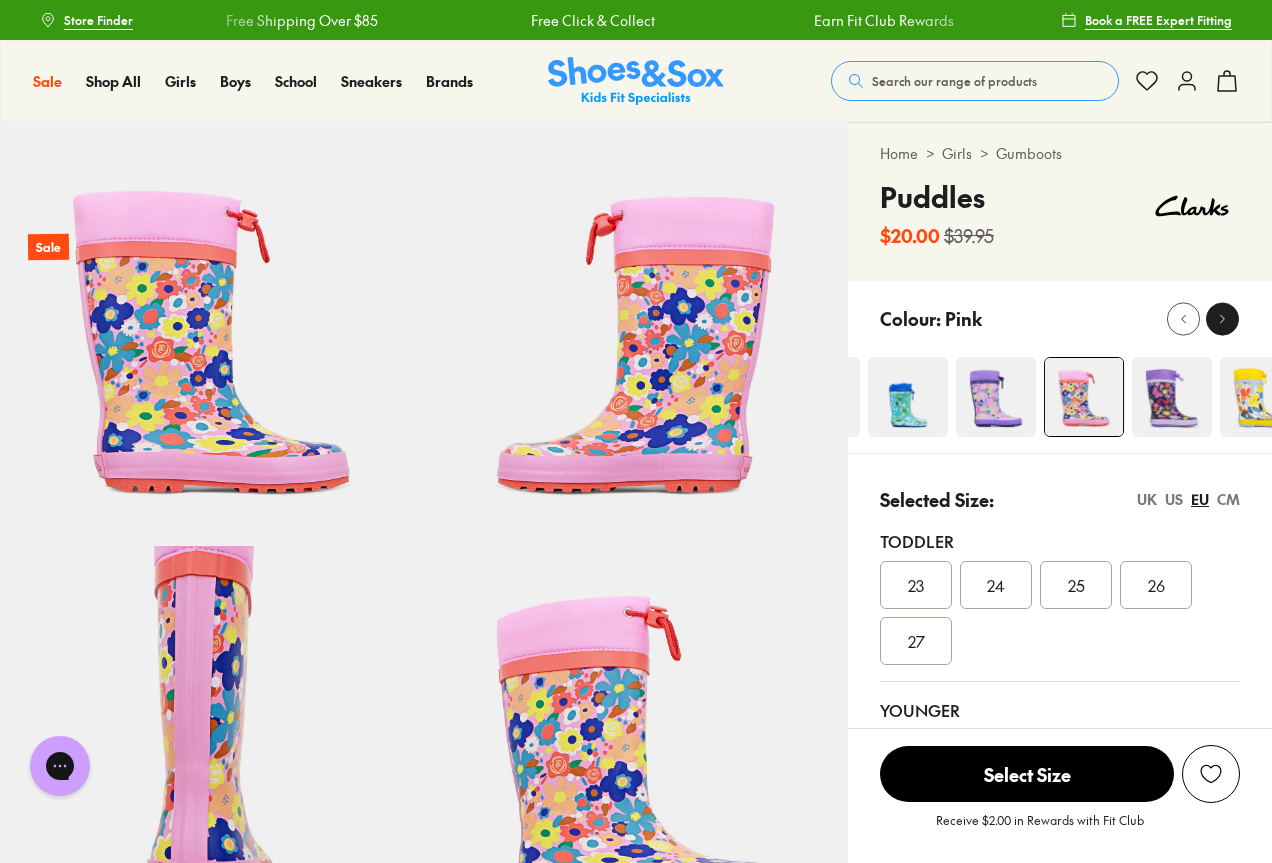 click 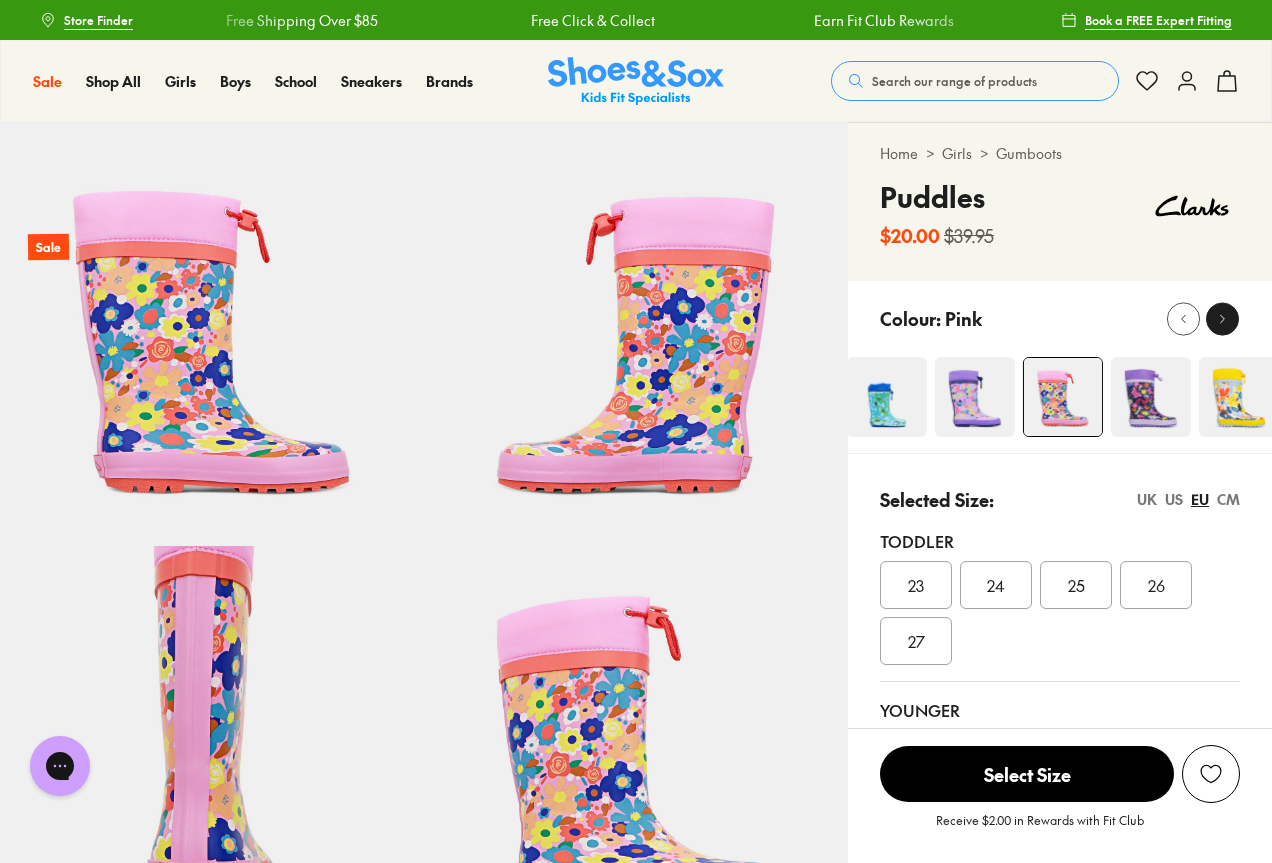 click 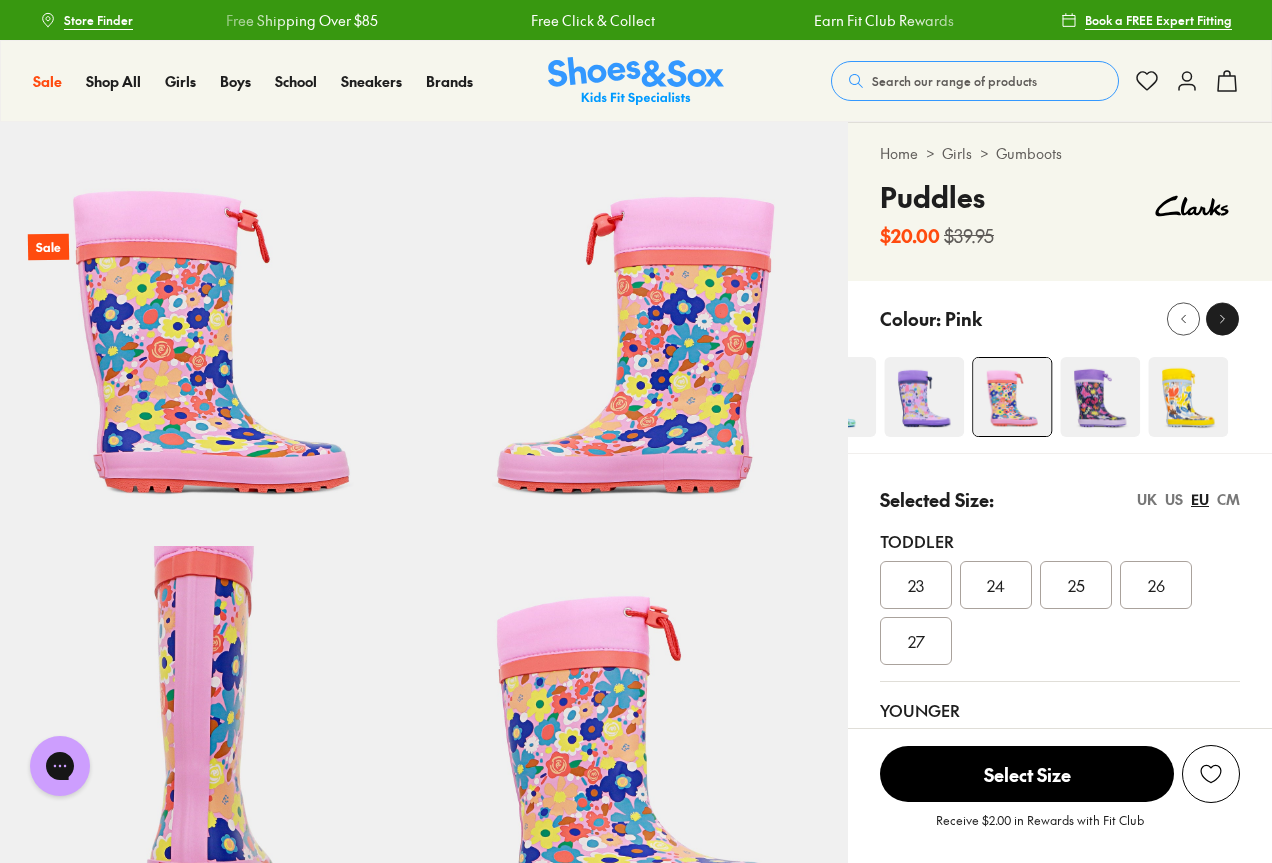 click 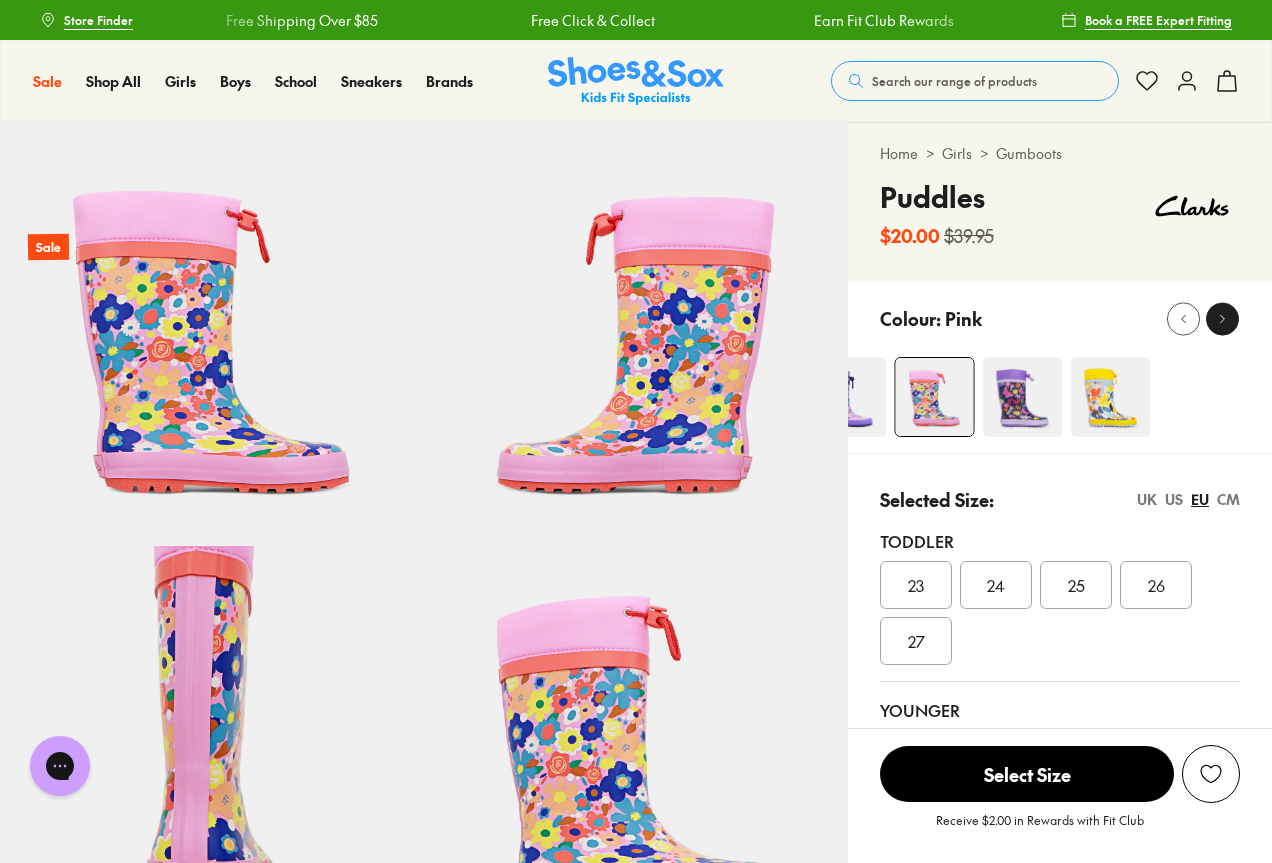 click 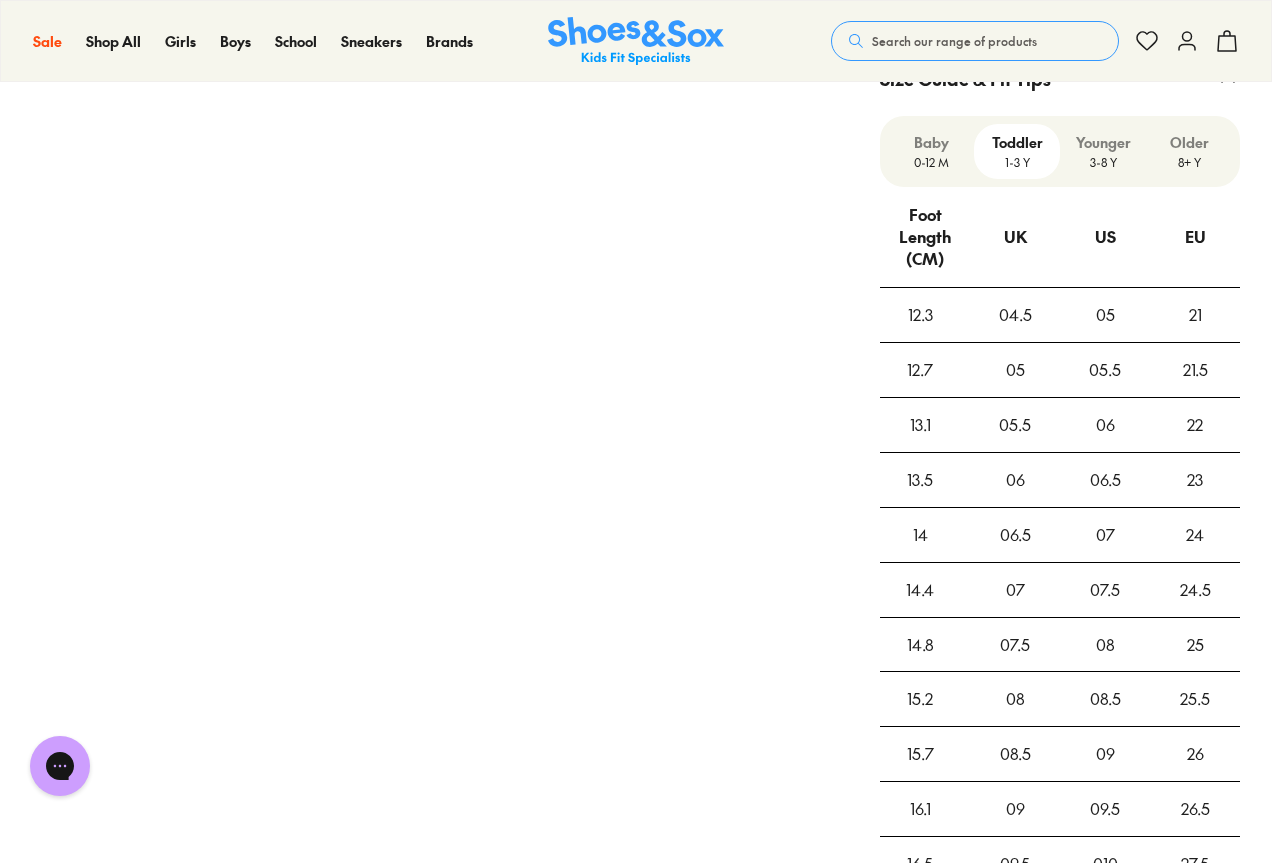 scroll, scrollTop: 1700, scrollLeft: 0, axis: vertical 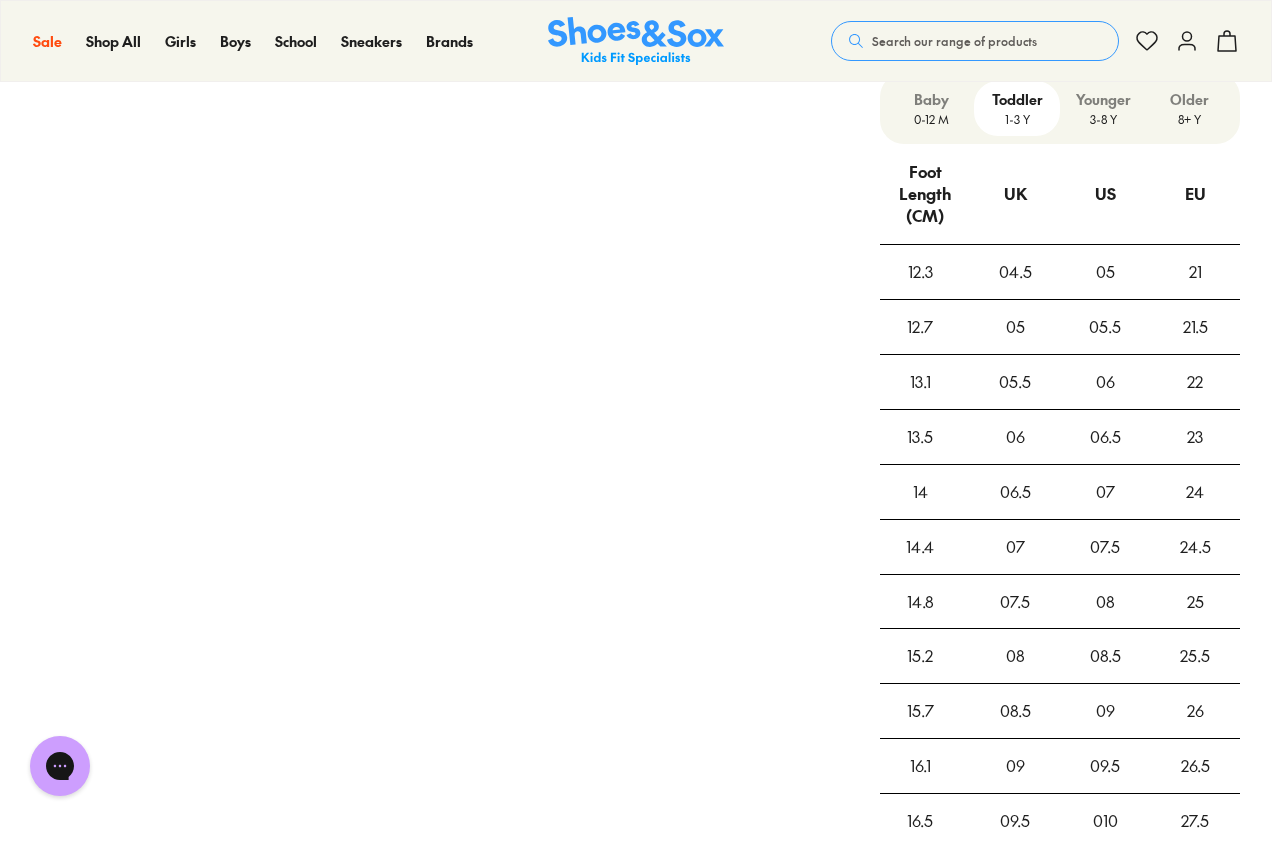 click on "0-12 M" at bounding box center [931, 119] 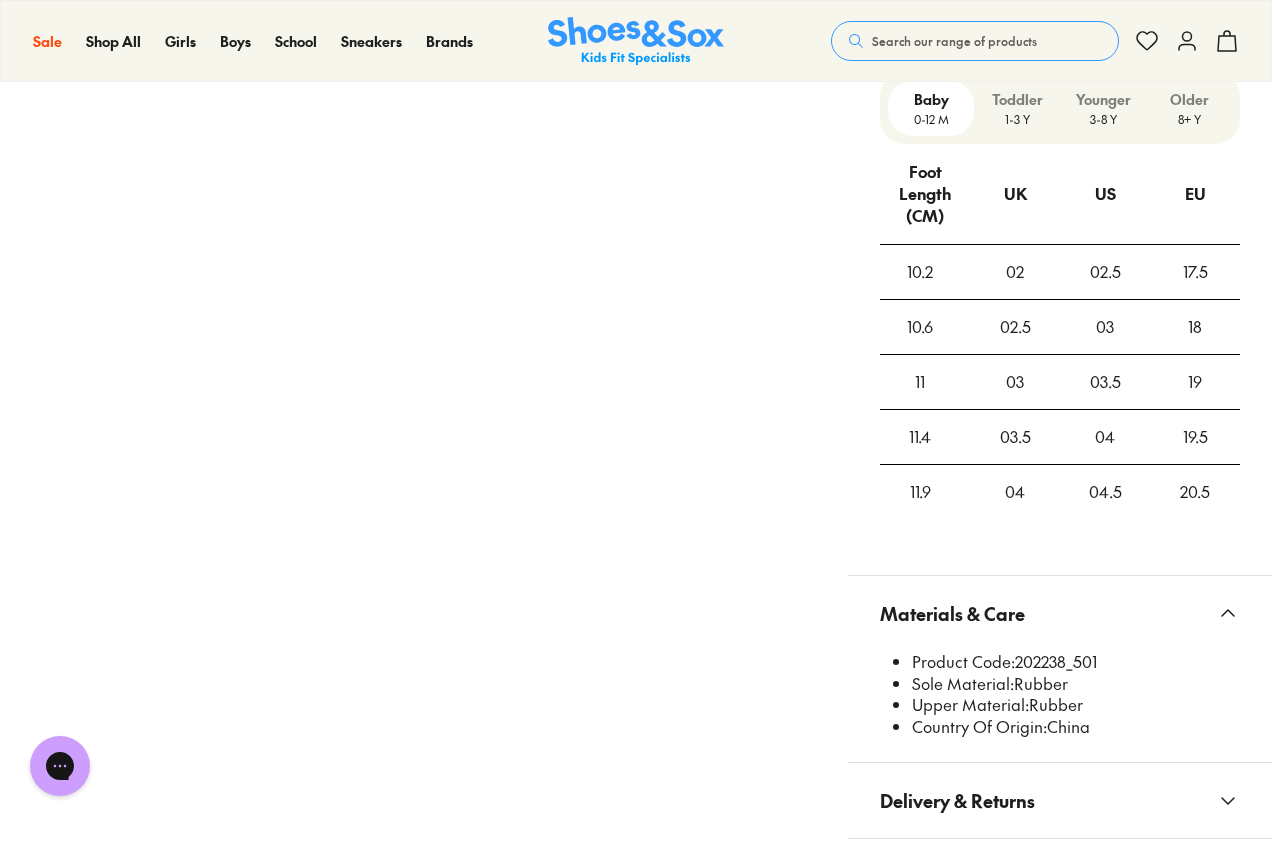 click on "Toddler" at bounding box center [1017, 99] 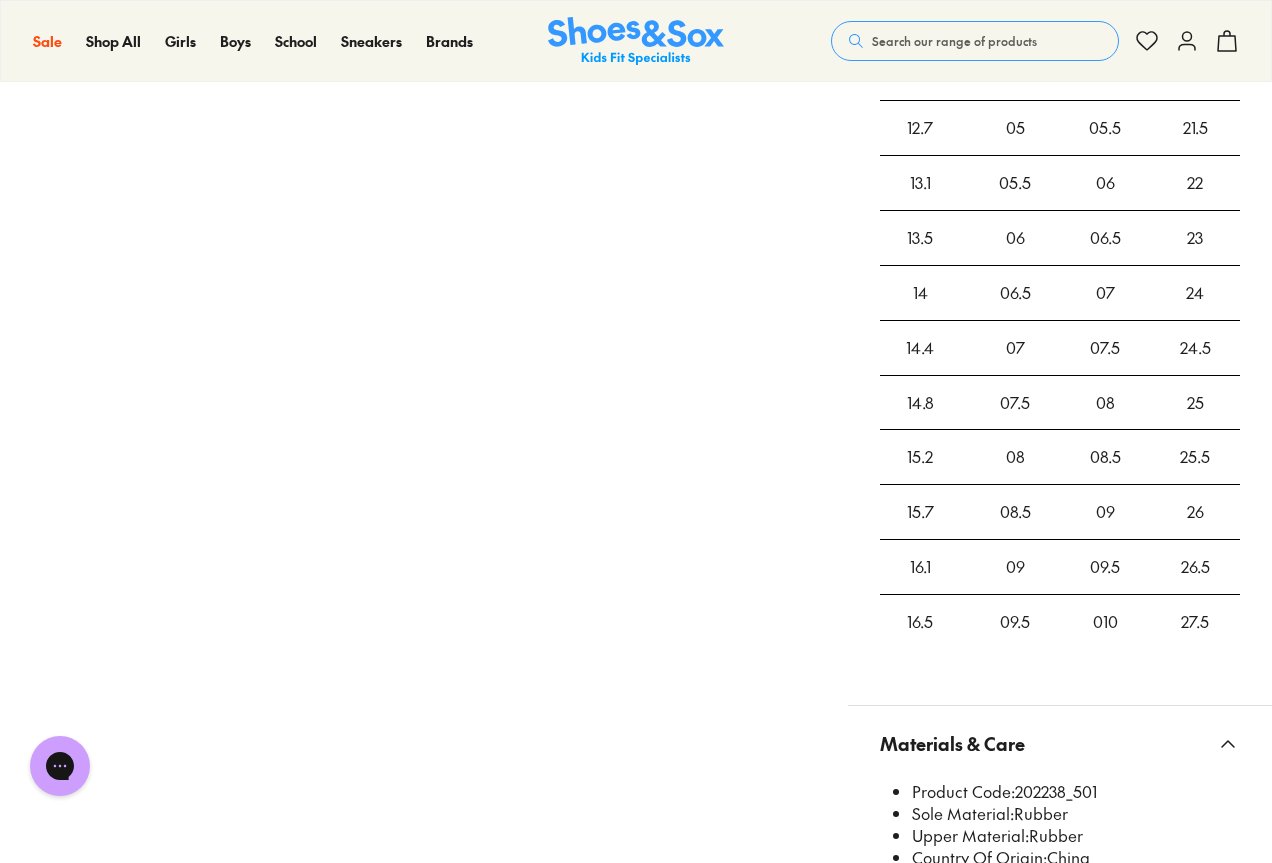 scroll, scrollTop: 1700, scrollLeft: 0, axis: vertical 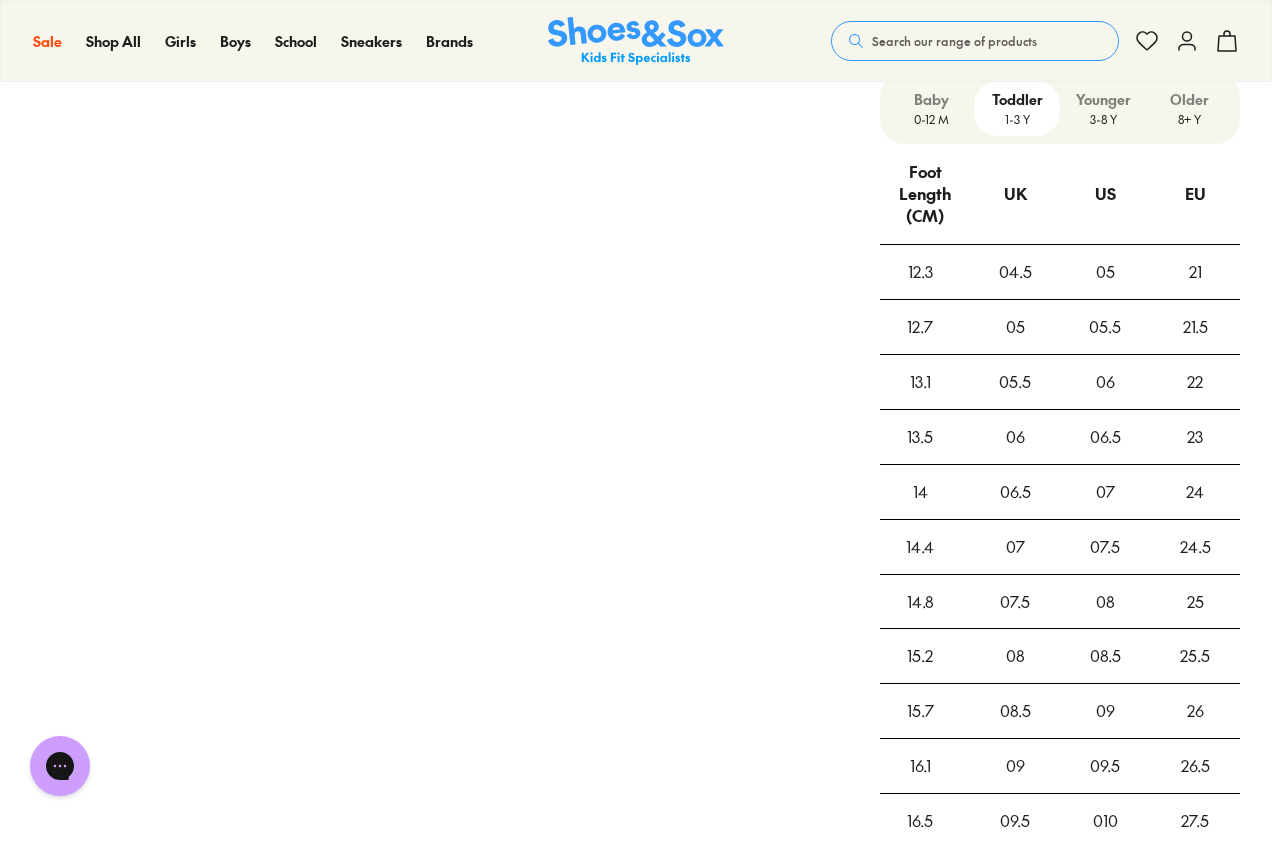 click on "3-8 Y" at bounding box center (1103, 119) 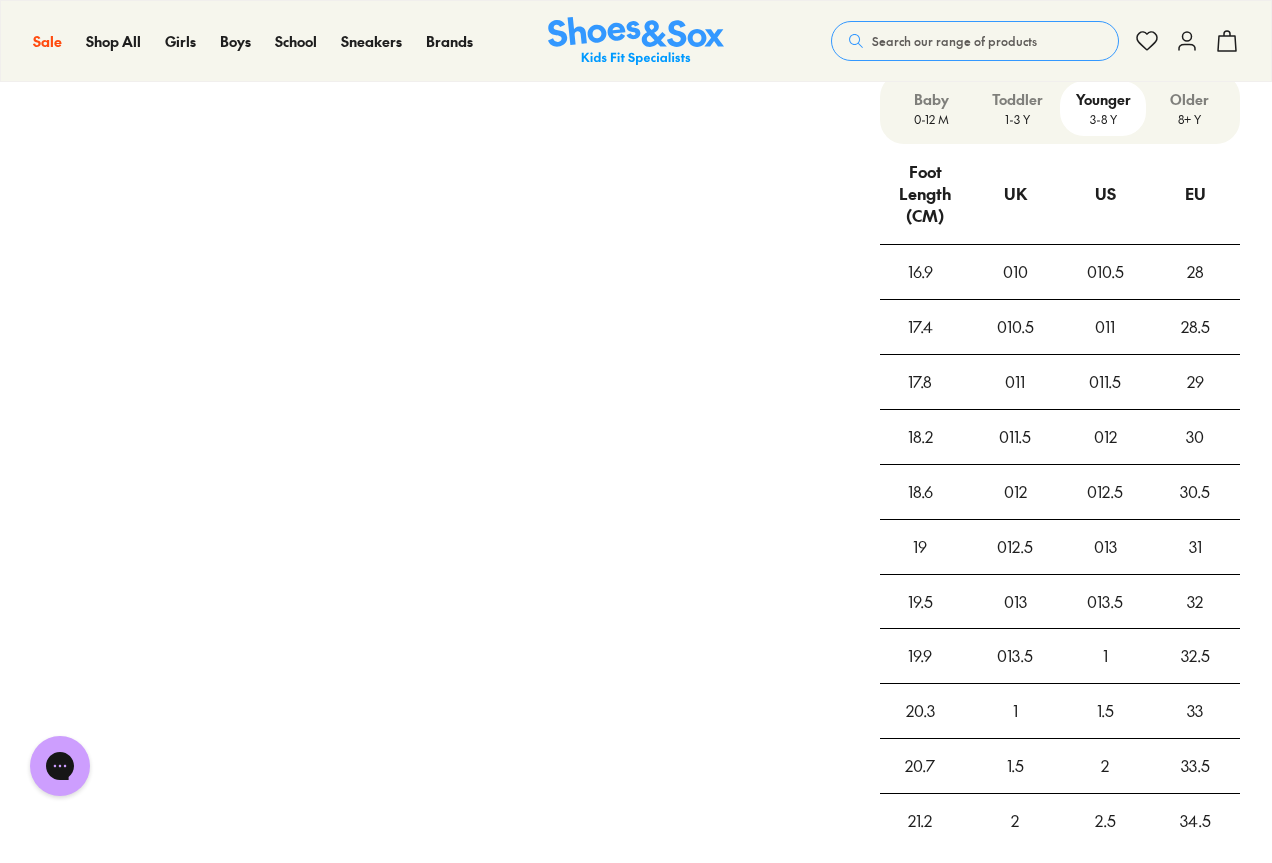 click on "1-3 Y" at bounding box center [1017, 119] 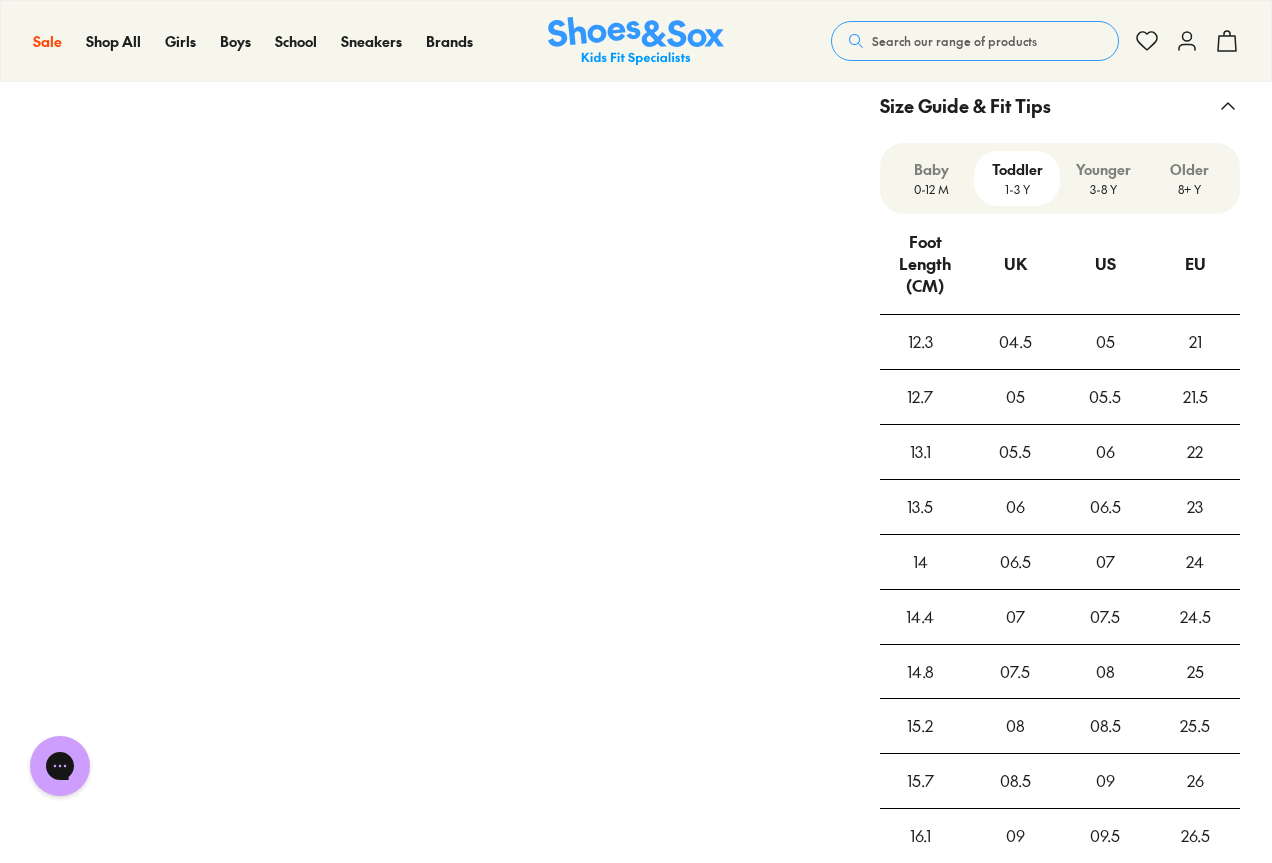 scroll, scrollTop: 1600, scrollLeft: 0, axis: vertical 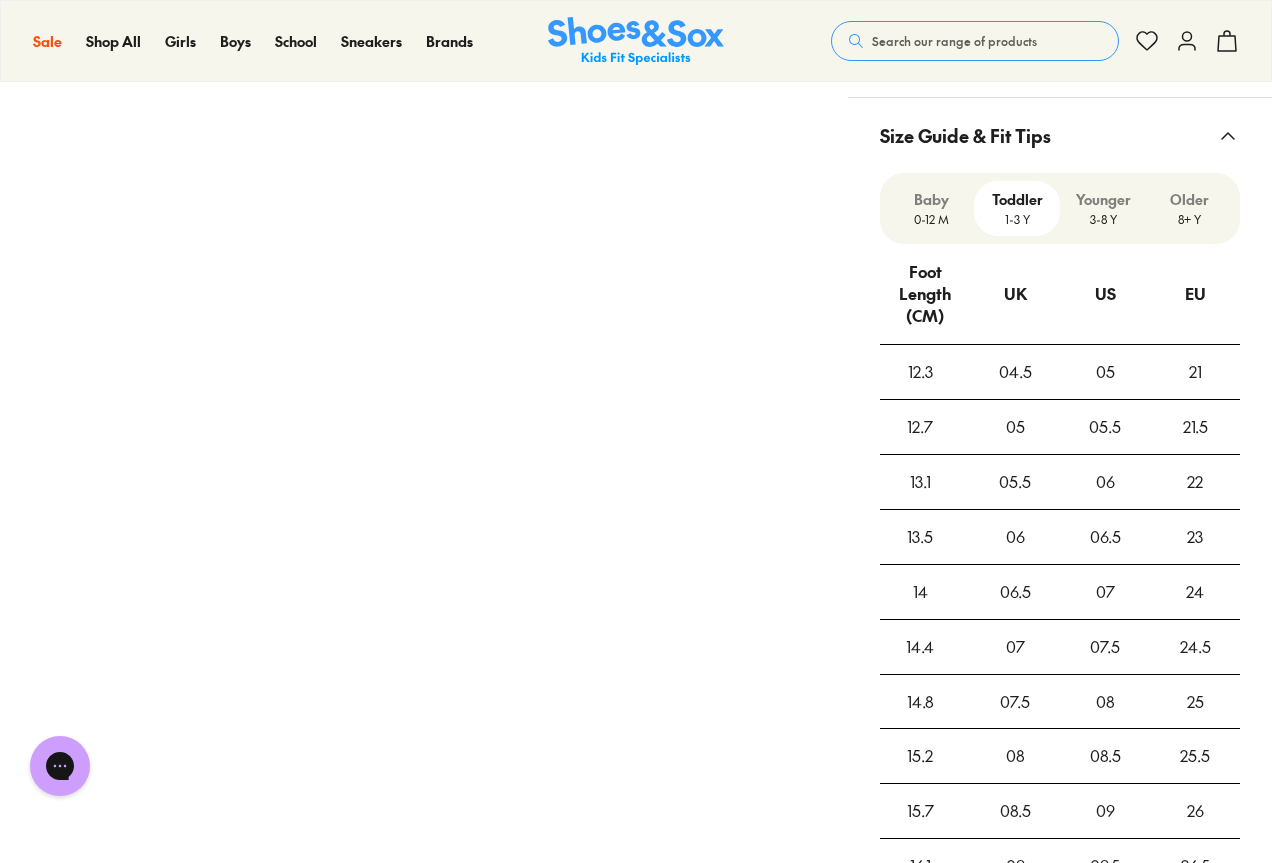 click on "Younger" at bounding box center (1103, 199) 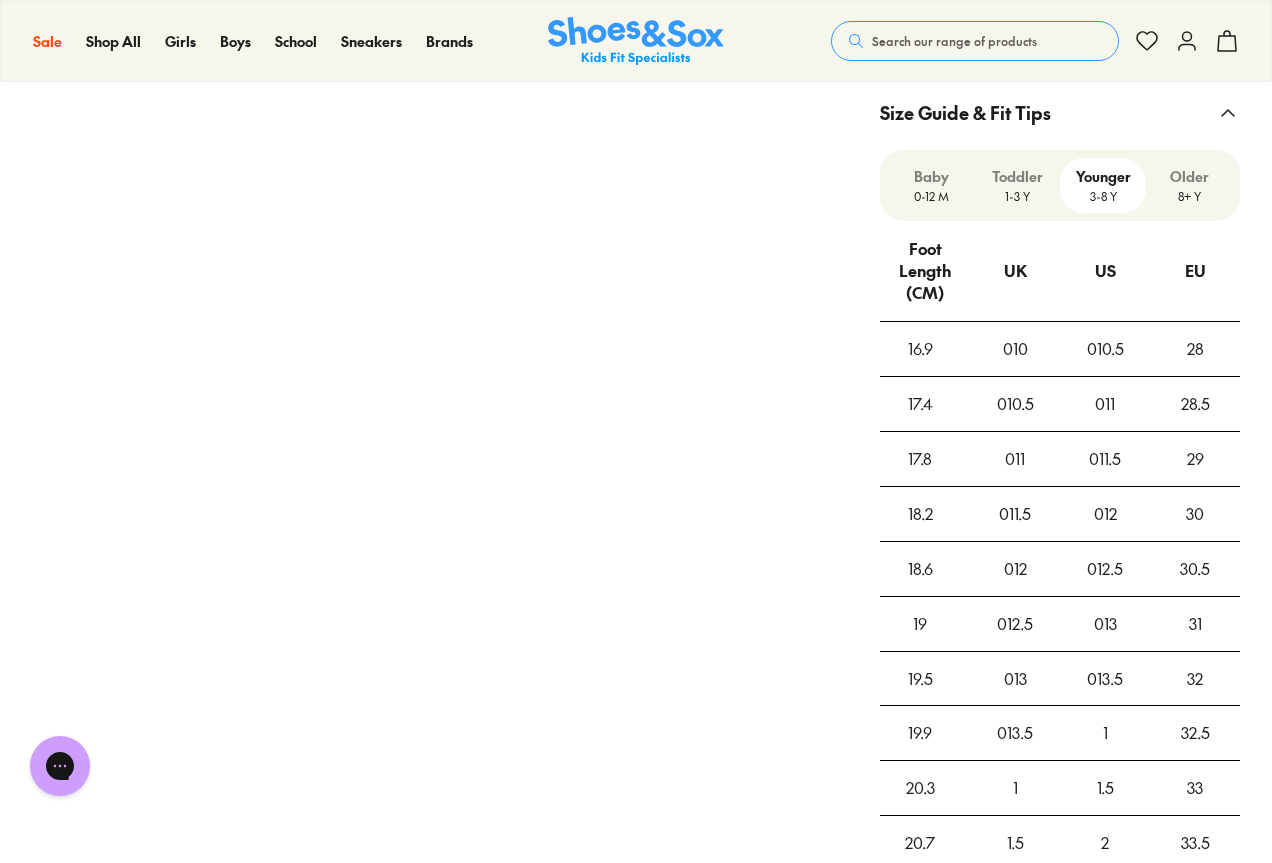 scroll, scrollTop: 1600, scrollLeft: 0, axis: vertical 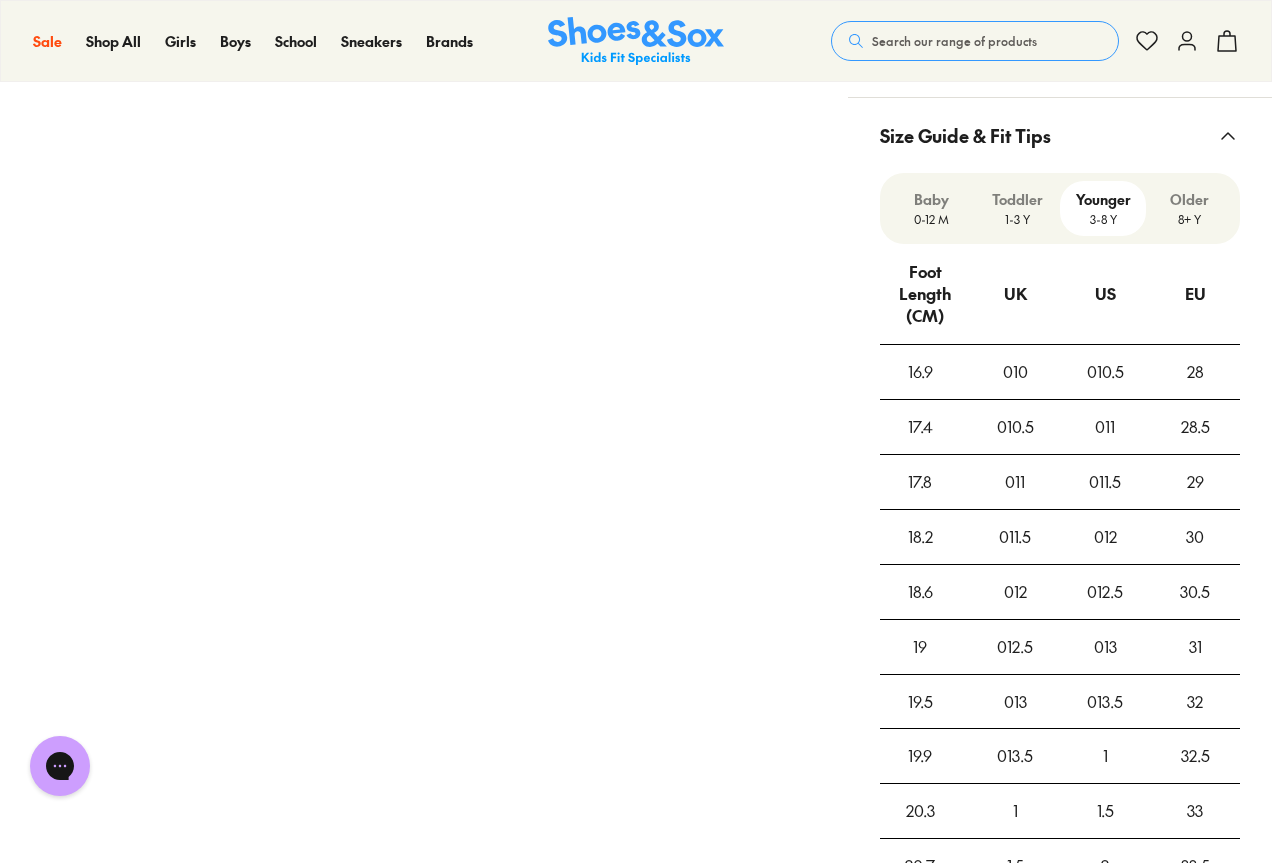 click on "Toddler" at bounding box center [1017, 199] 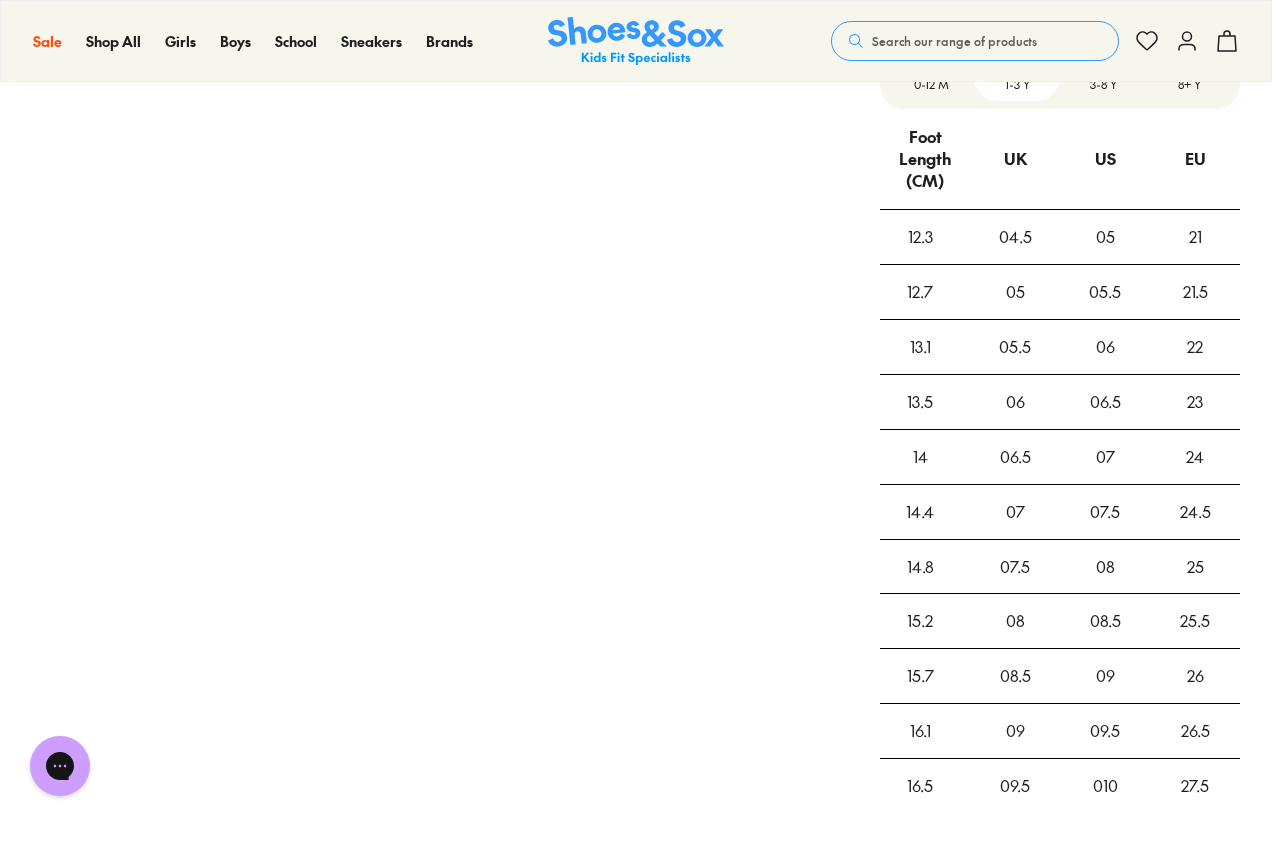 scroll, scrollTop: 1700, scrollLeft: 0, axis: vertical 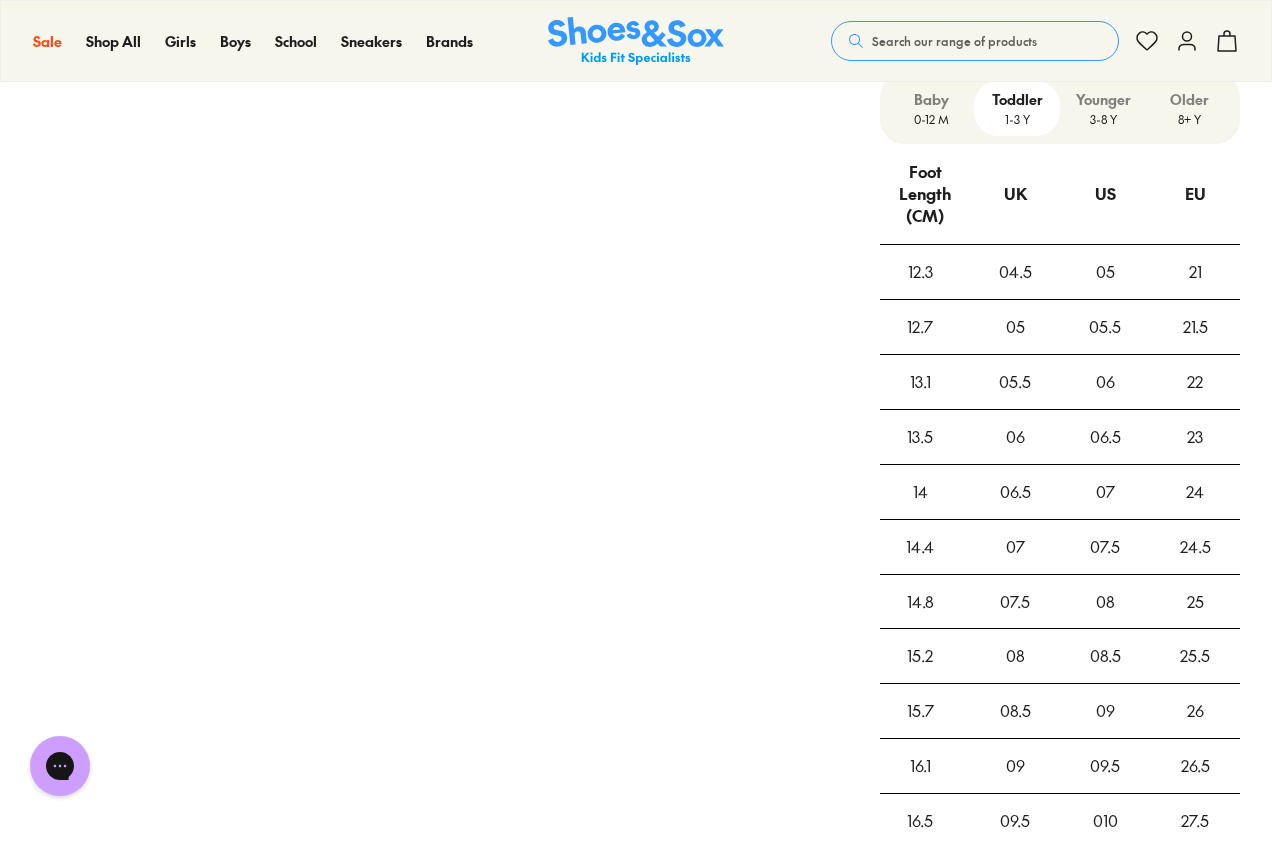 click on "0-12 M" at bounding box center (931, 119) 